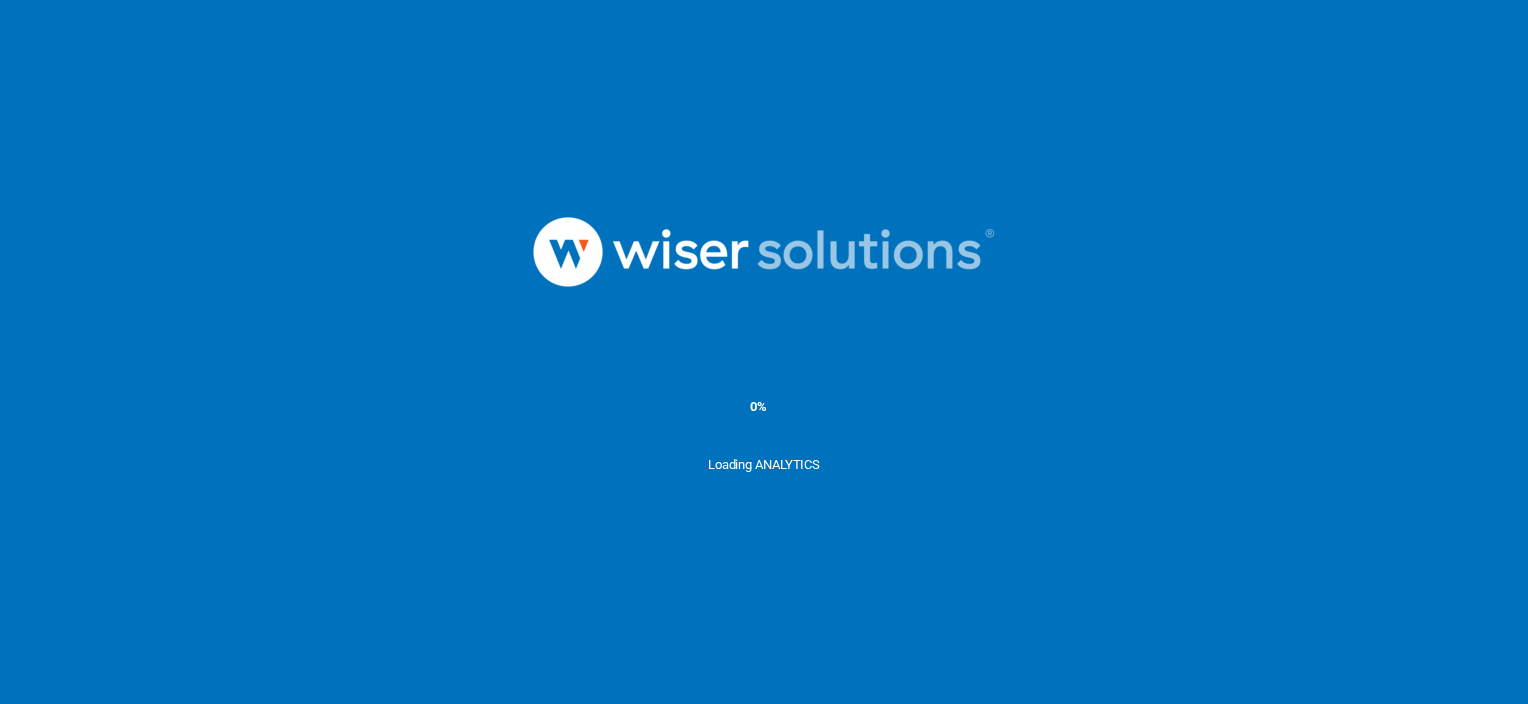 scroll, scrollTop: 0, scrollLeft: 0, axis: both 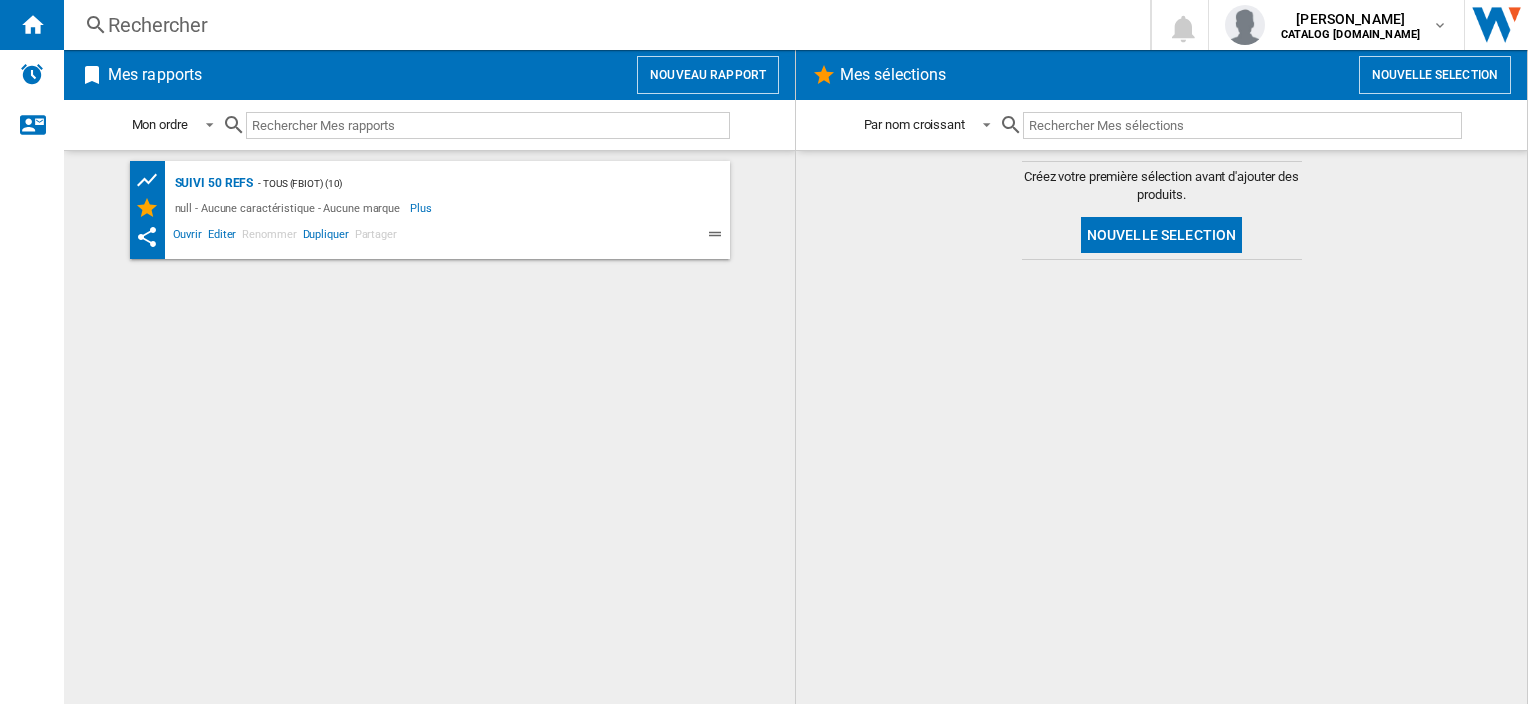 click on "Rechercher" at bounding box center (603, 25) 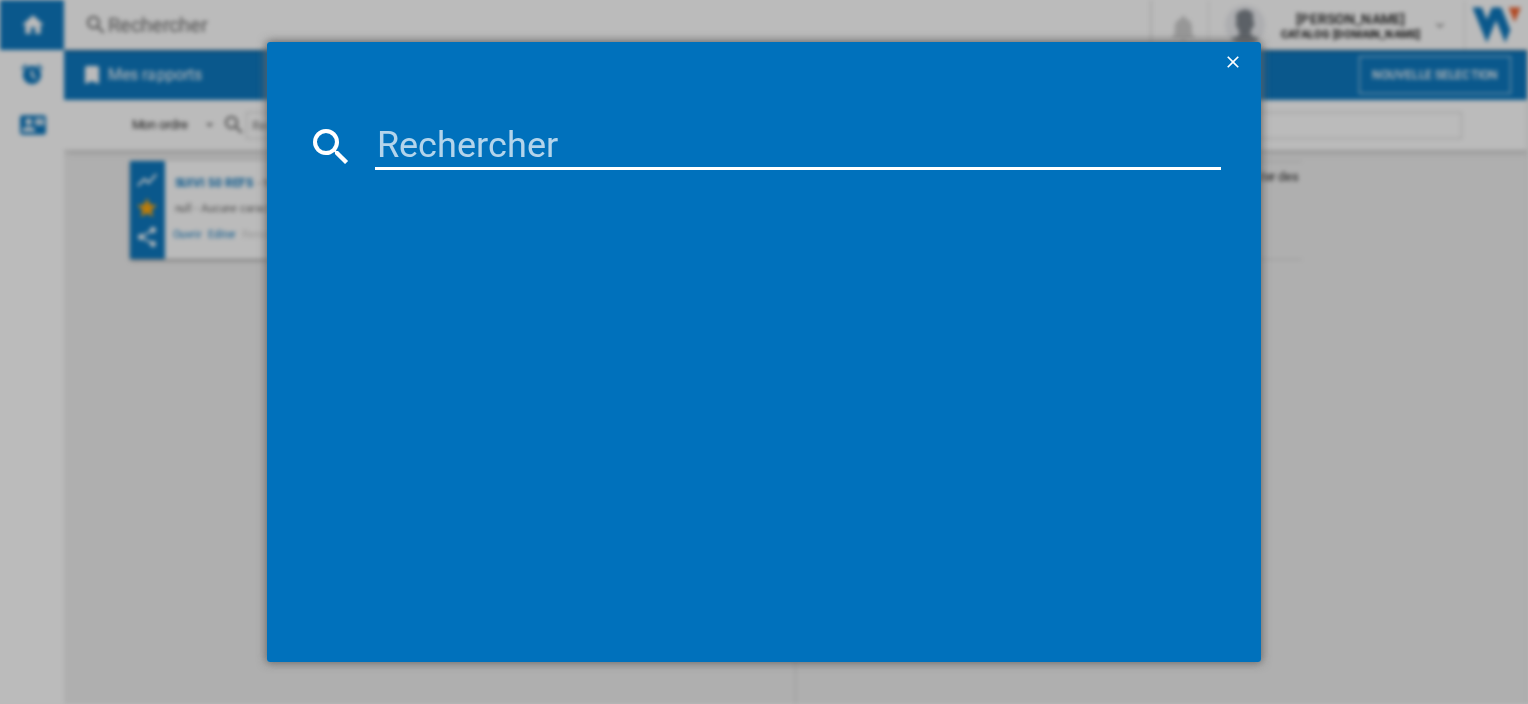 click at bounding box center (797, 146) 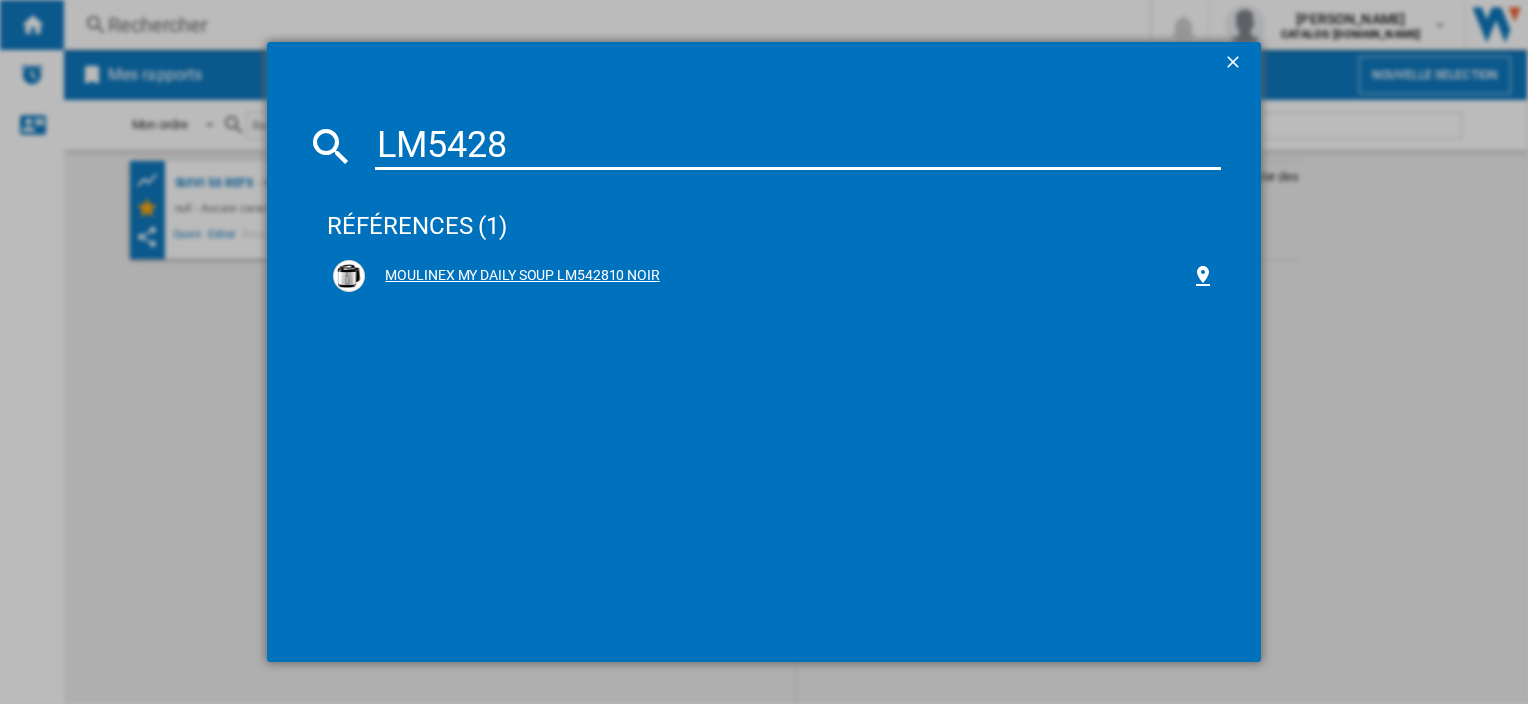 type on "LM5428" 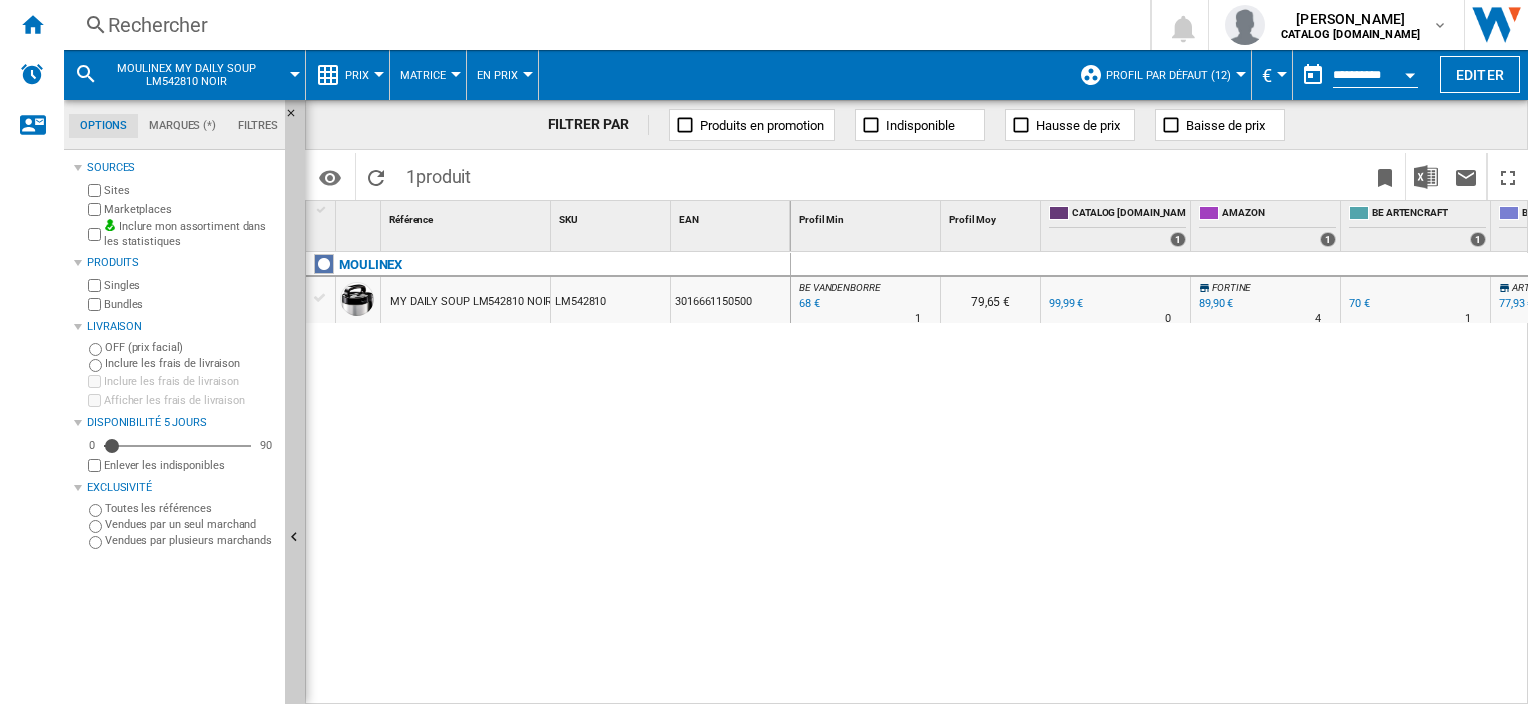 click on "Prix
Prix
Matrice des prix
Classement des prix
Analyses
Base 100
Références communes
Couverture
Marques
Distributeurs
Tranches de prix" at bounding box center (348, 75) 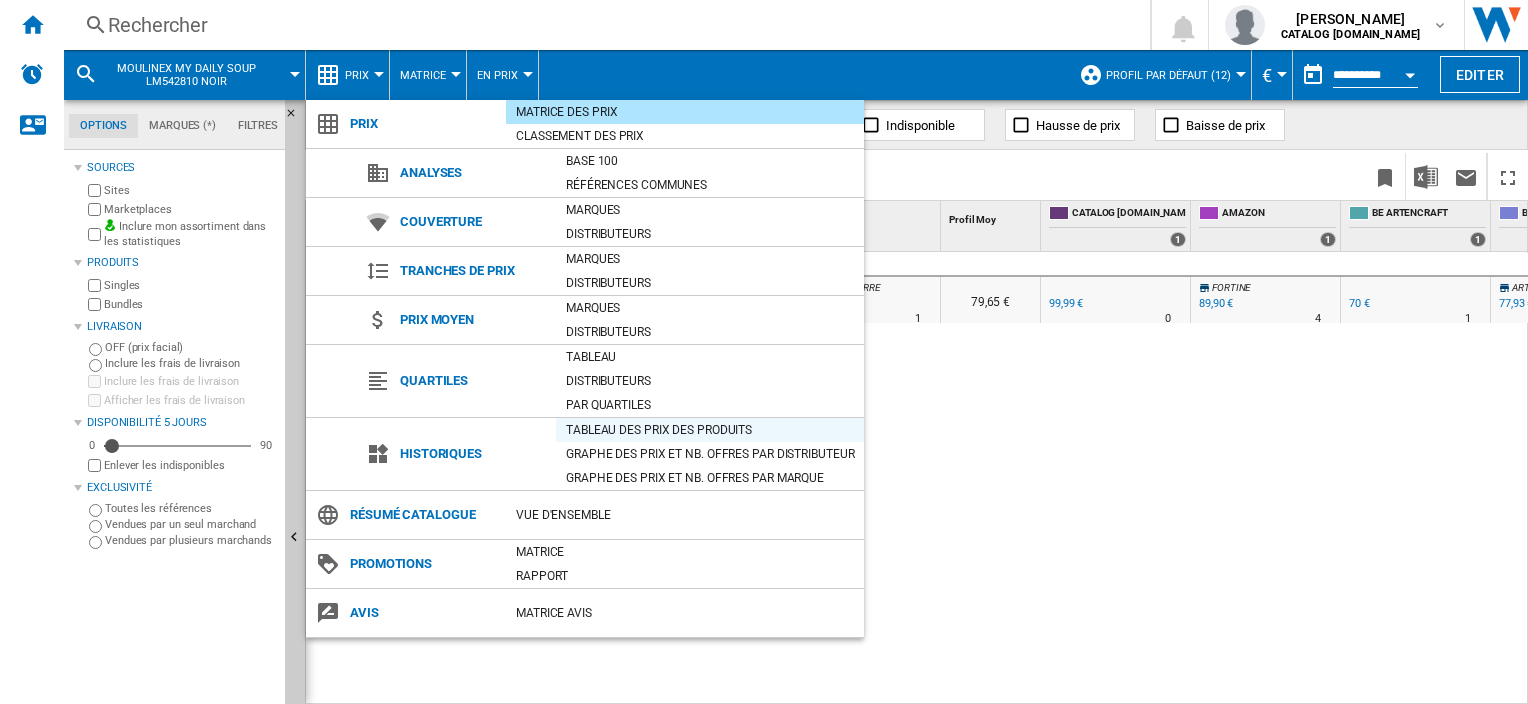 click on "Tableau des prix des produits" at bounding box center [710, 430] 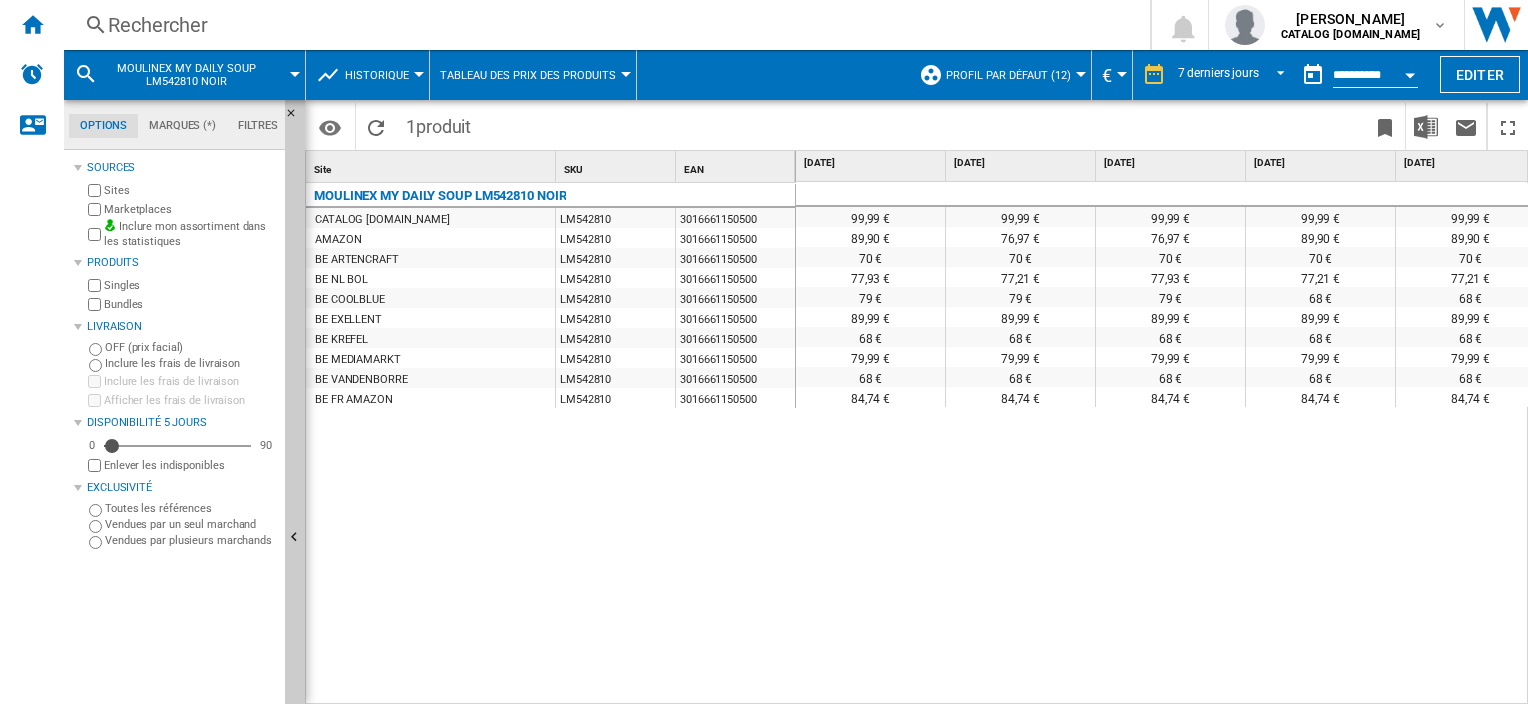 scroll, scrollTop: 0, scrollLeft: 148, axis: horizontal 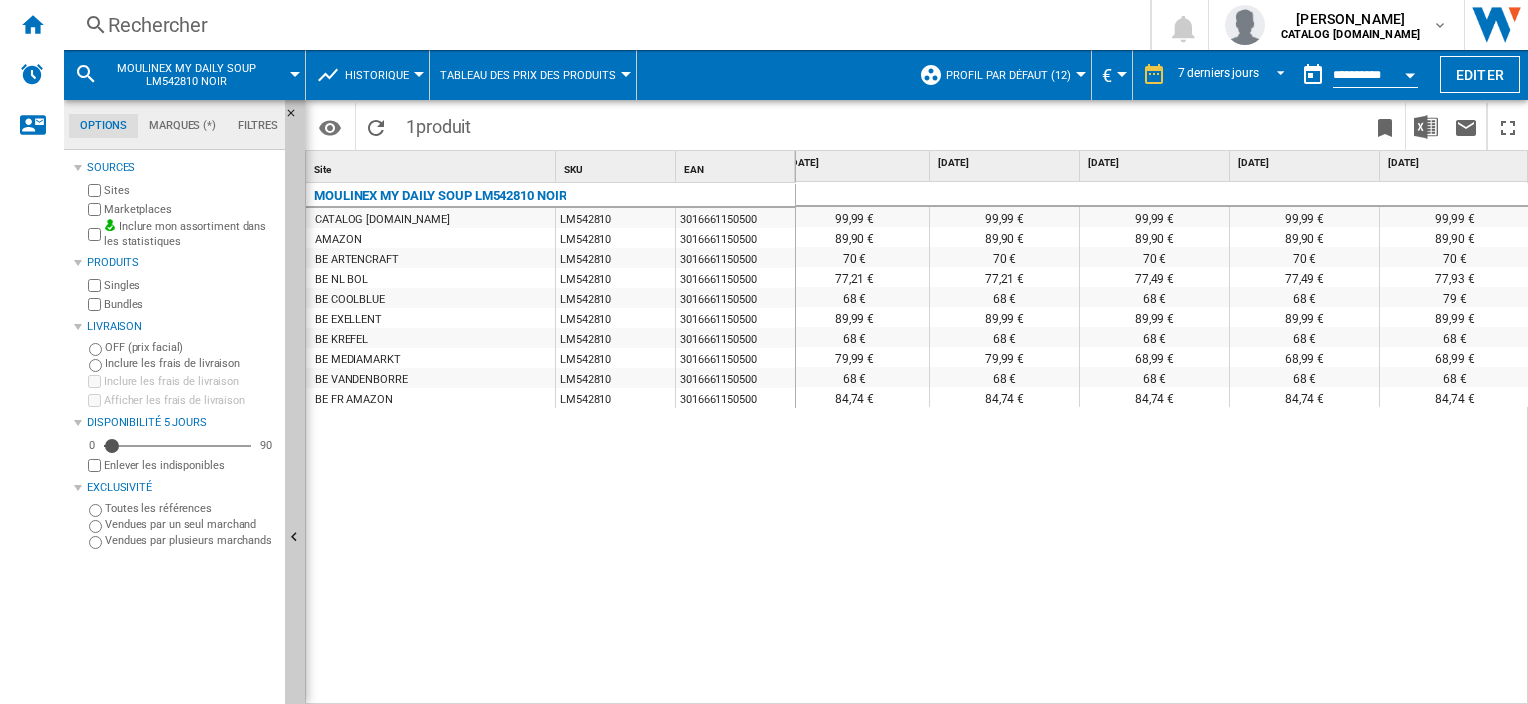 click on "Rechercher" at bounding box center (603, 25) 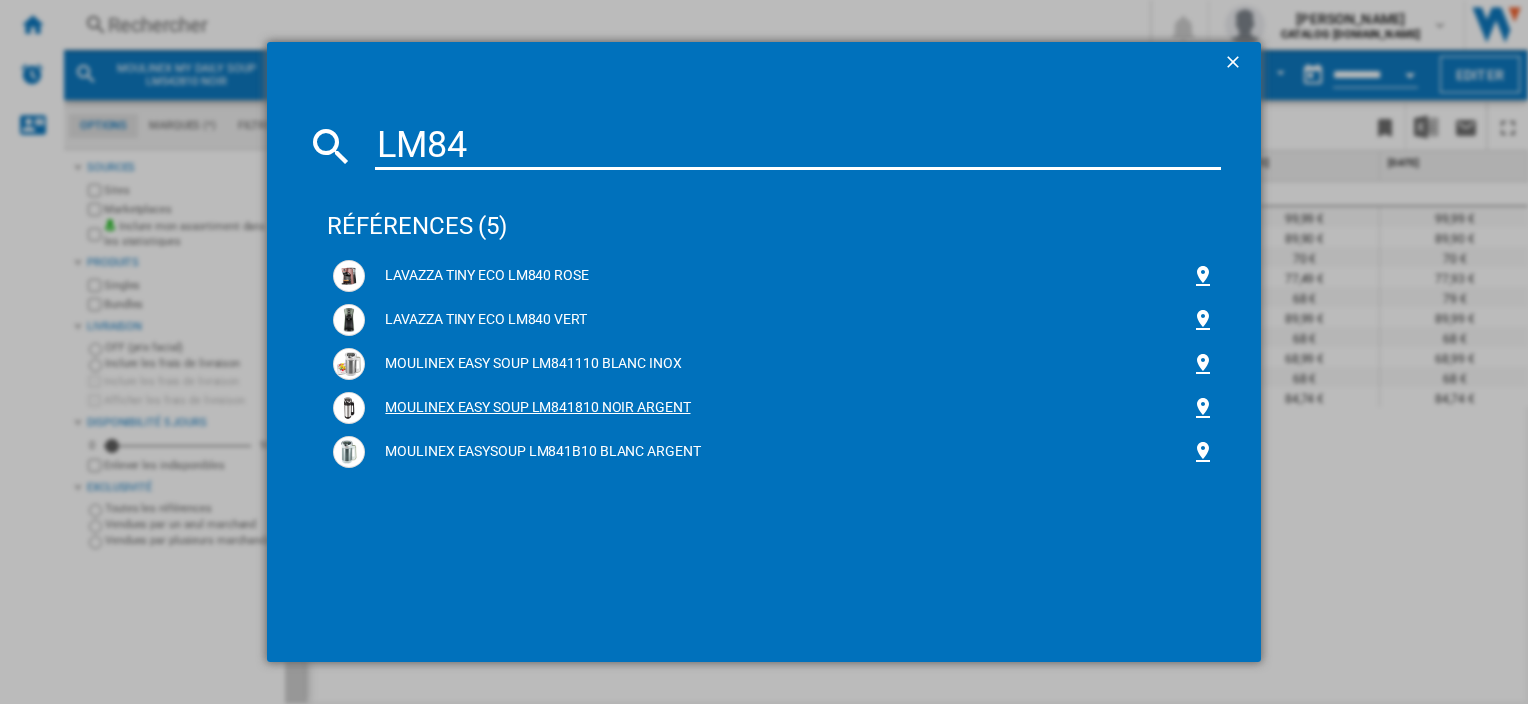 type on "LM84" 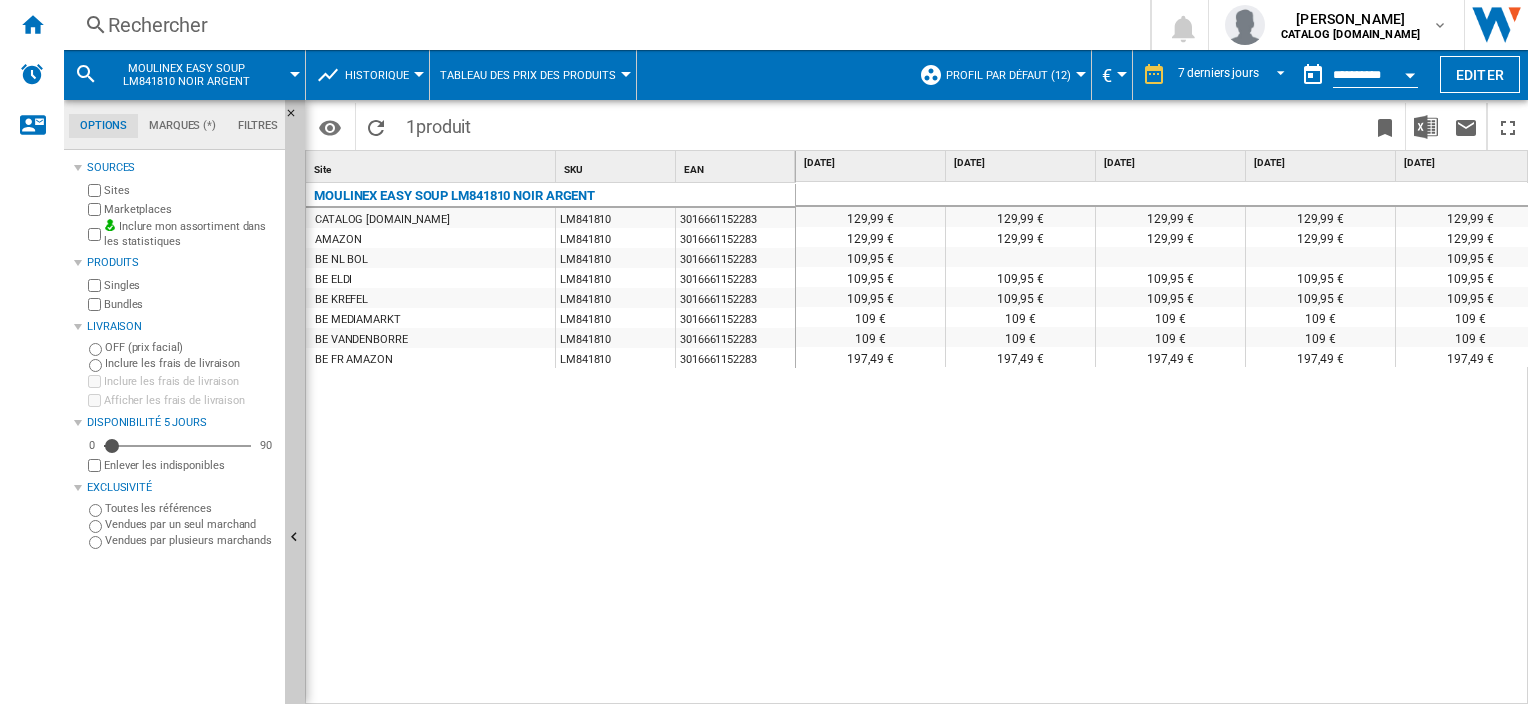 scroll, scrollTop: 0, scrollLeft: 419, axis: horizontal 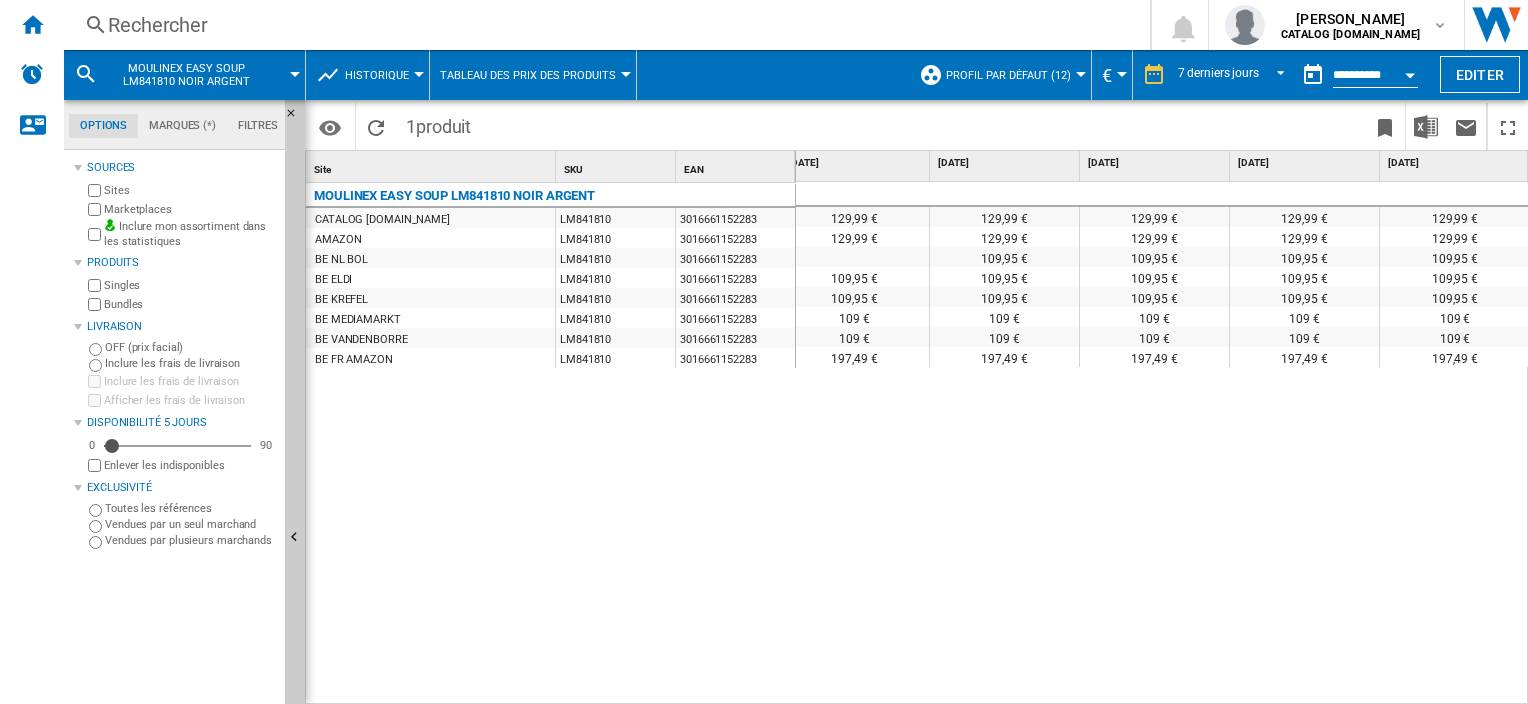 click on "Rechercher" at bounding box center (603, 25) 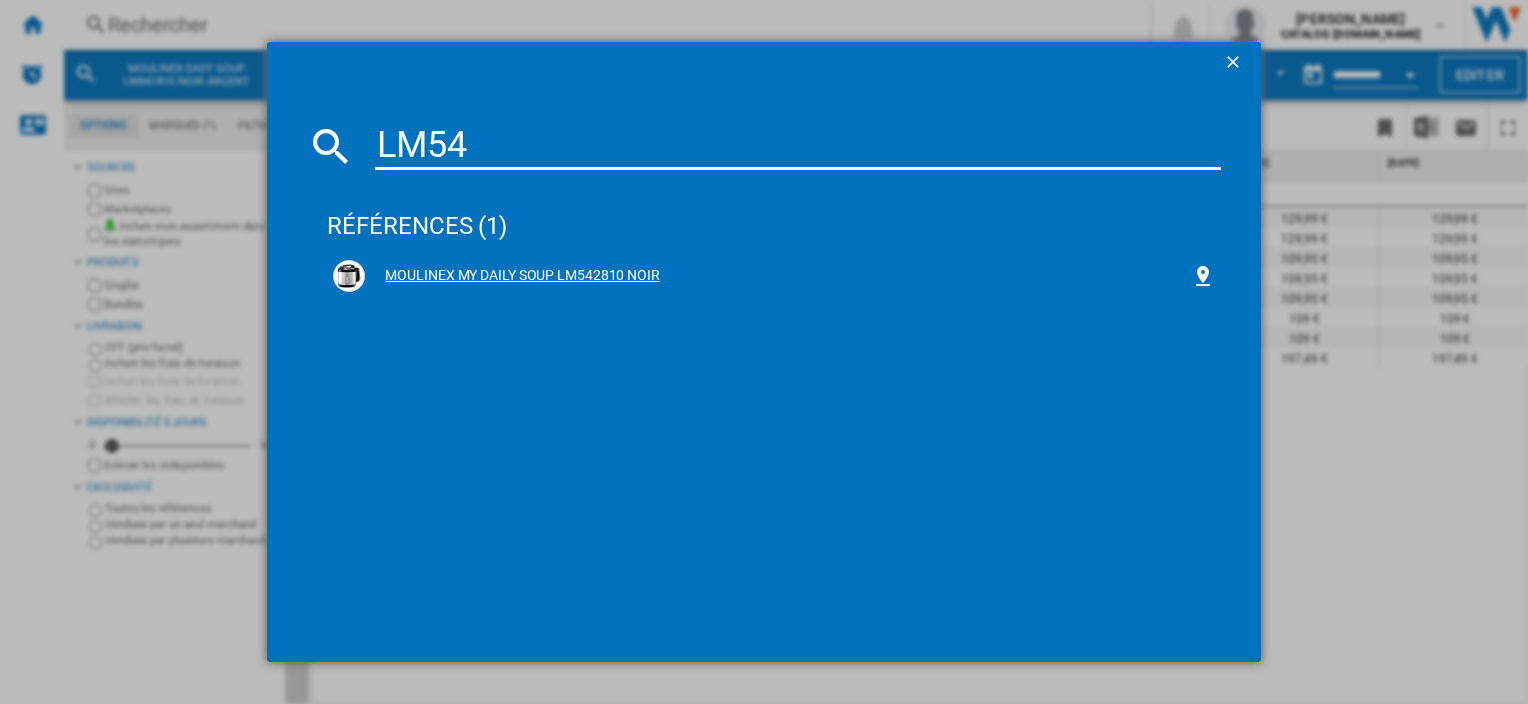 type on "LM54" 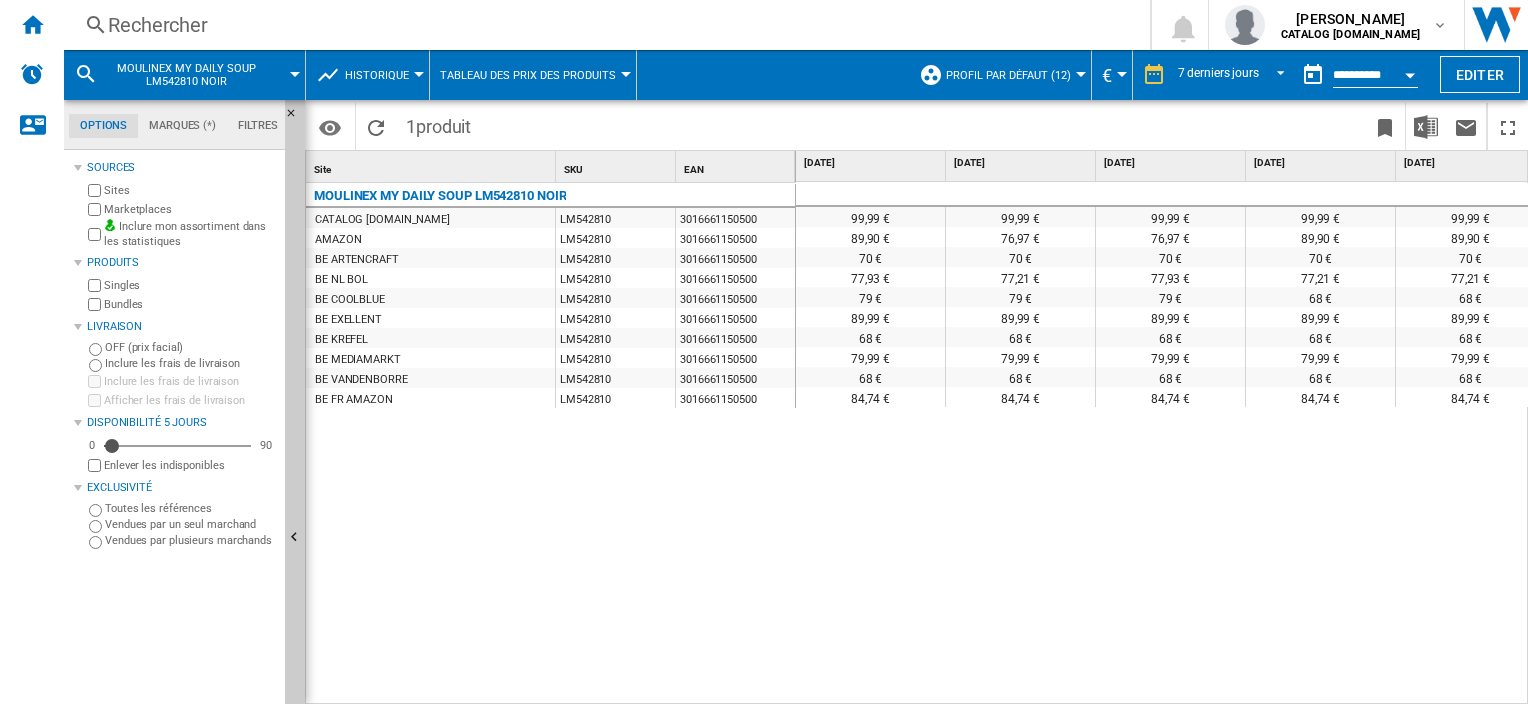 click on "Rechercher" at bounding box center (603, 25) 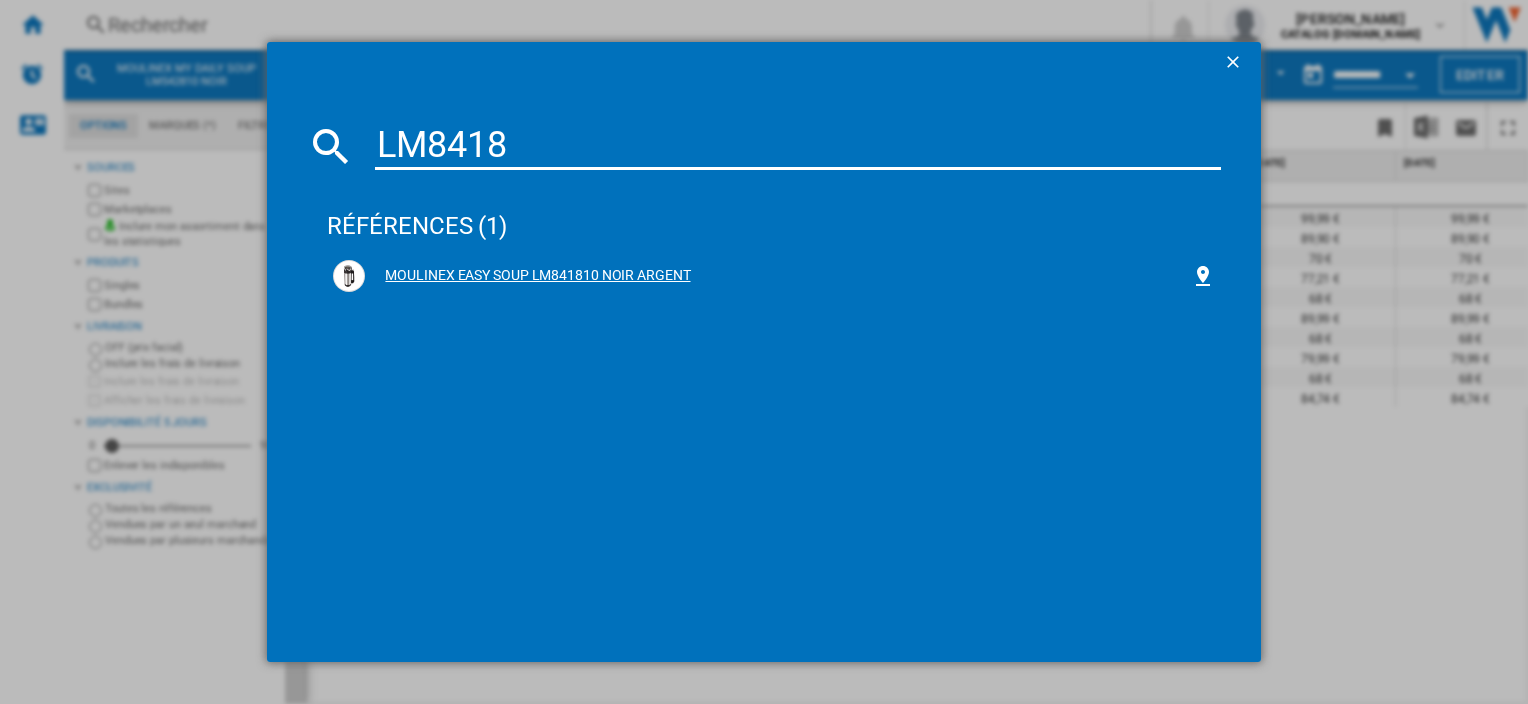 type on "LM8418" 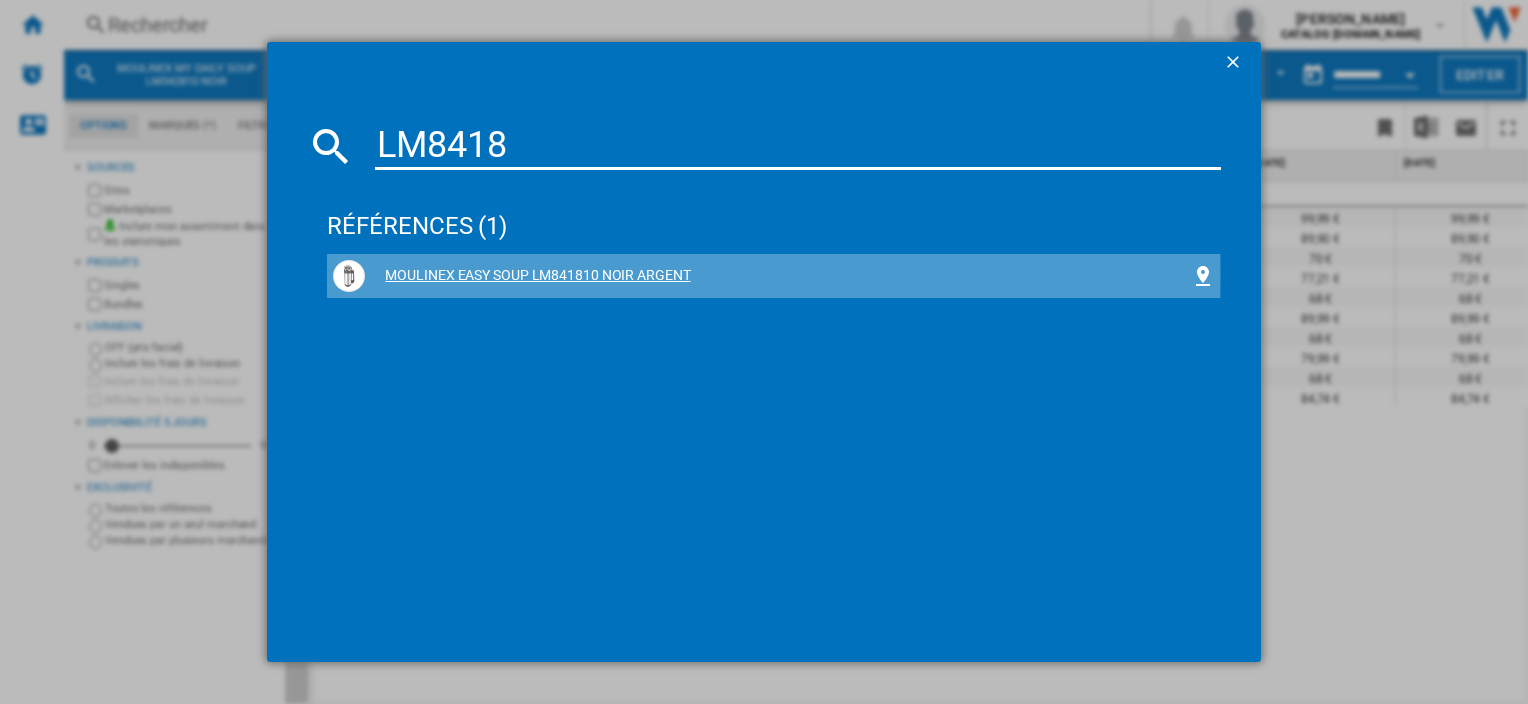 click on "MOULINEX EASY SOUP LM841810 NOIR ARGENT" at bounding box center [777, 276] 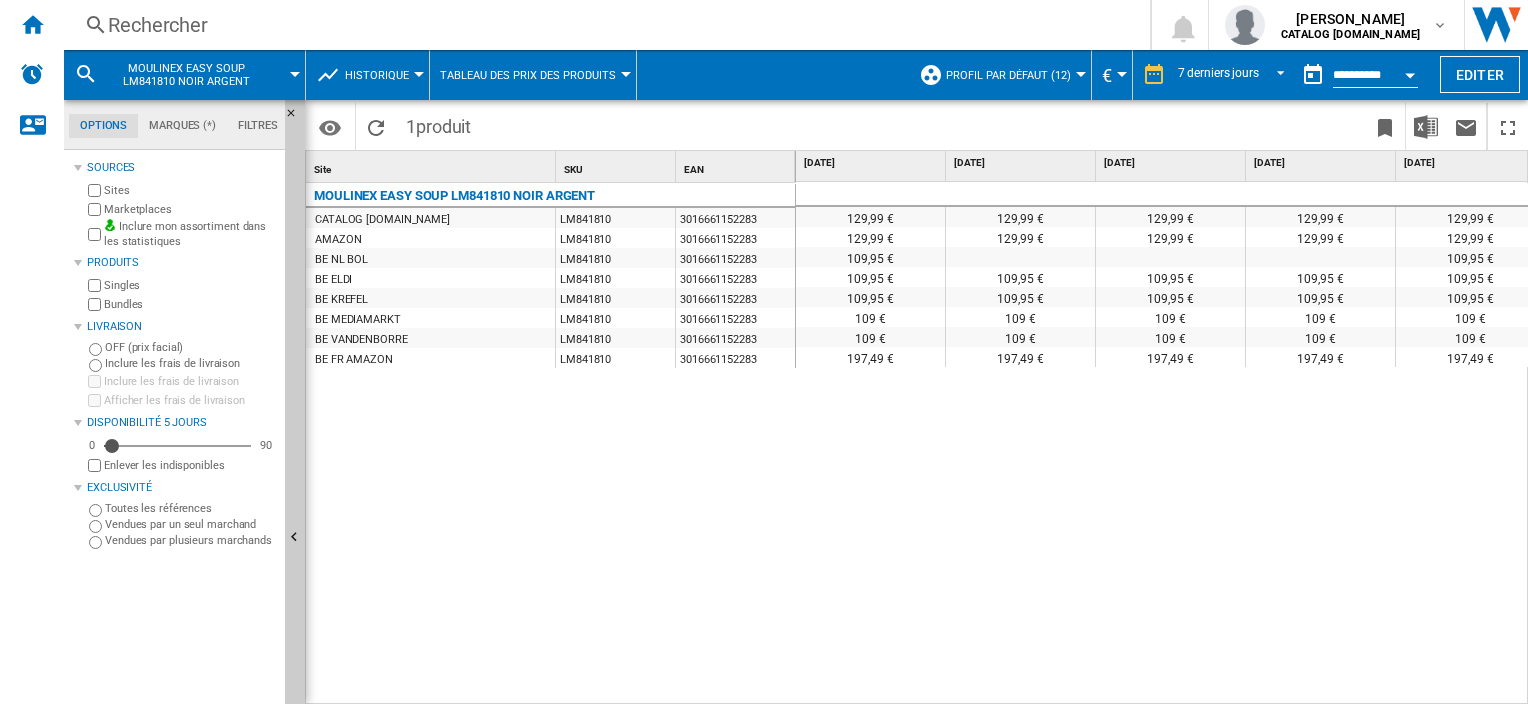 drag, startPoint x: 1137, startPoint y: 693, endPoint x: 1398, endPoint y: 657, distance: 263.47107 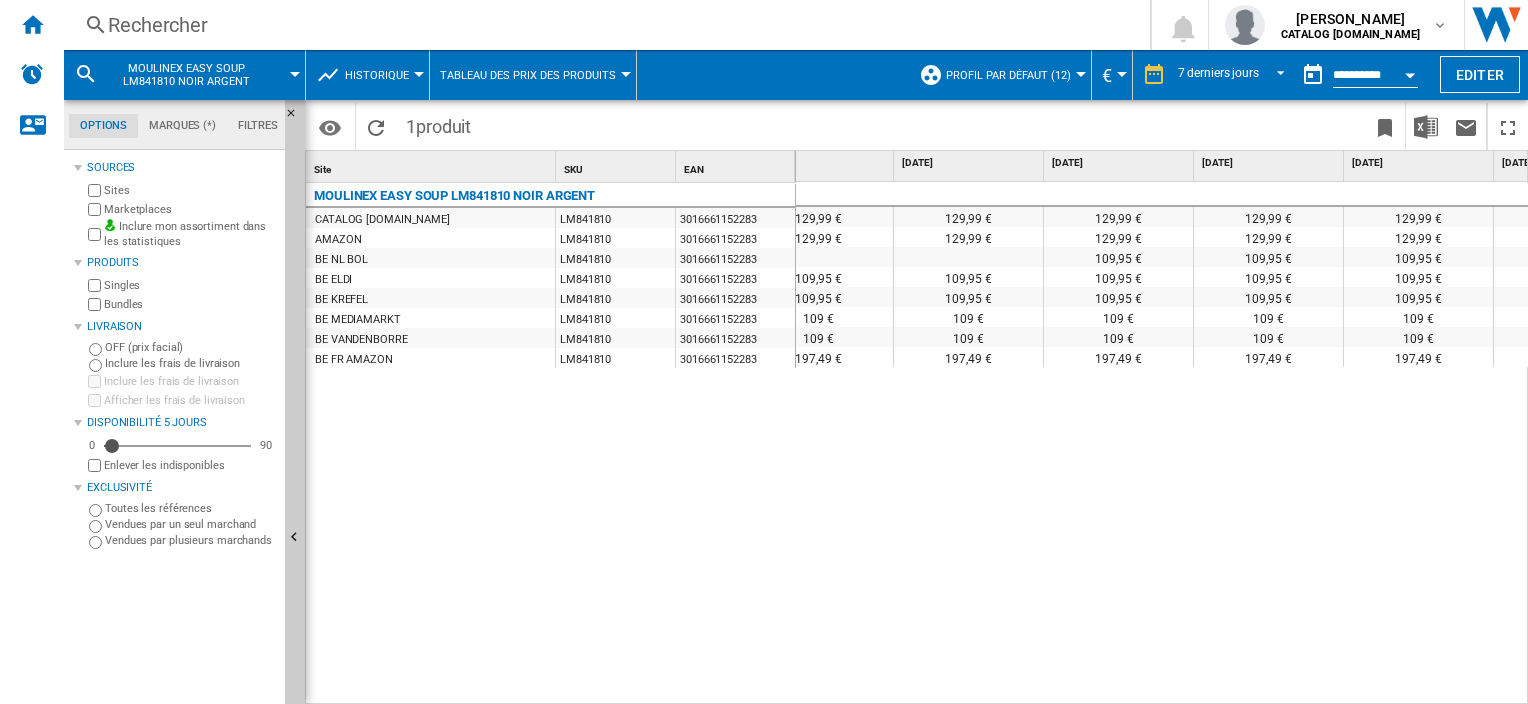 scroll, scrollTop: 0, scrollLeft: 466, axis: horizontal 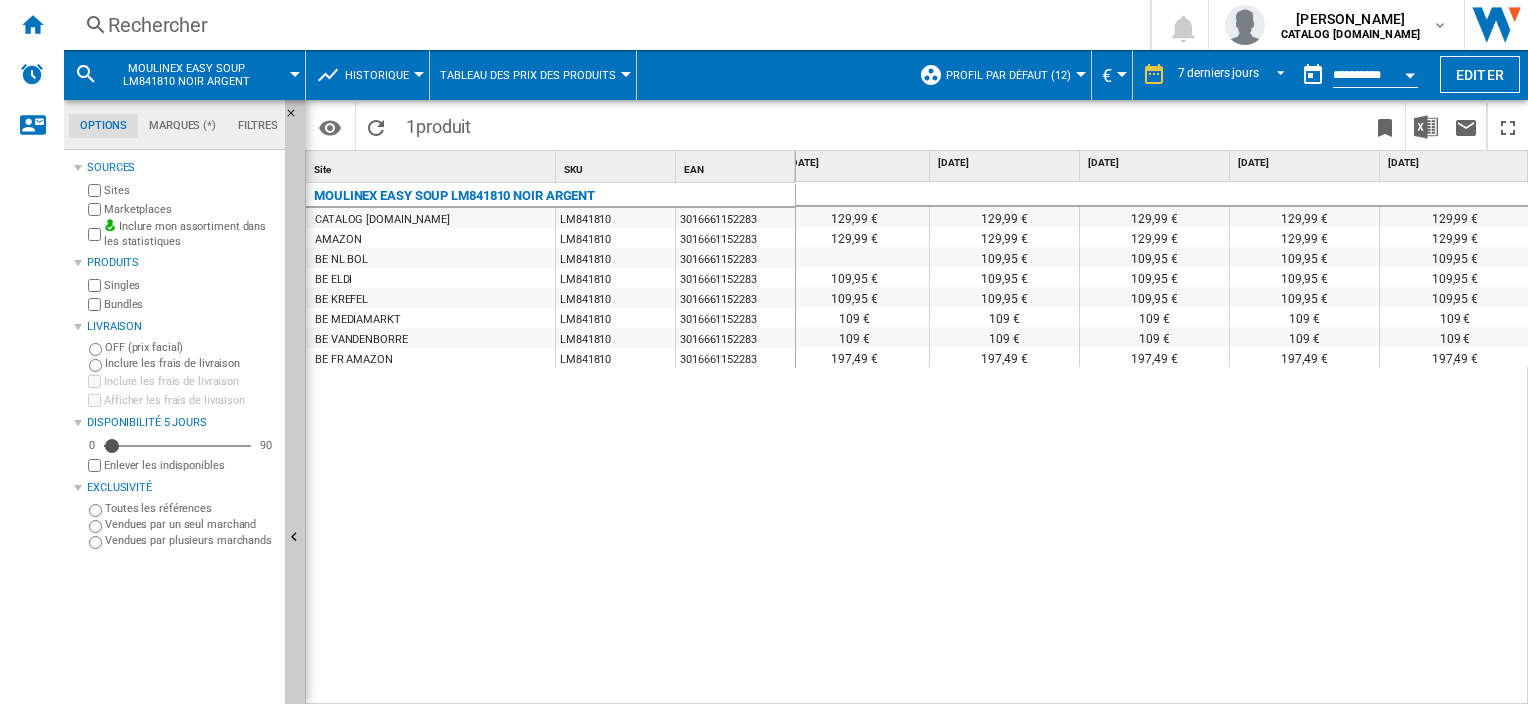 click on "Rechercher" at bounding box center [603, 25] 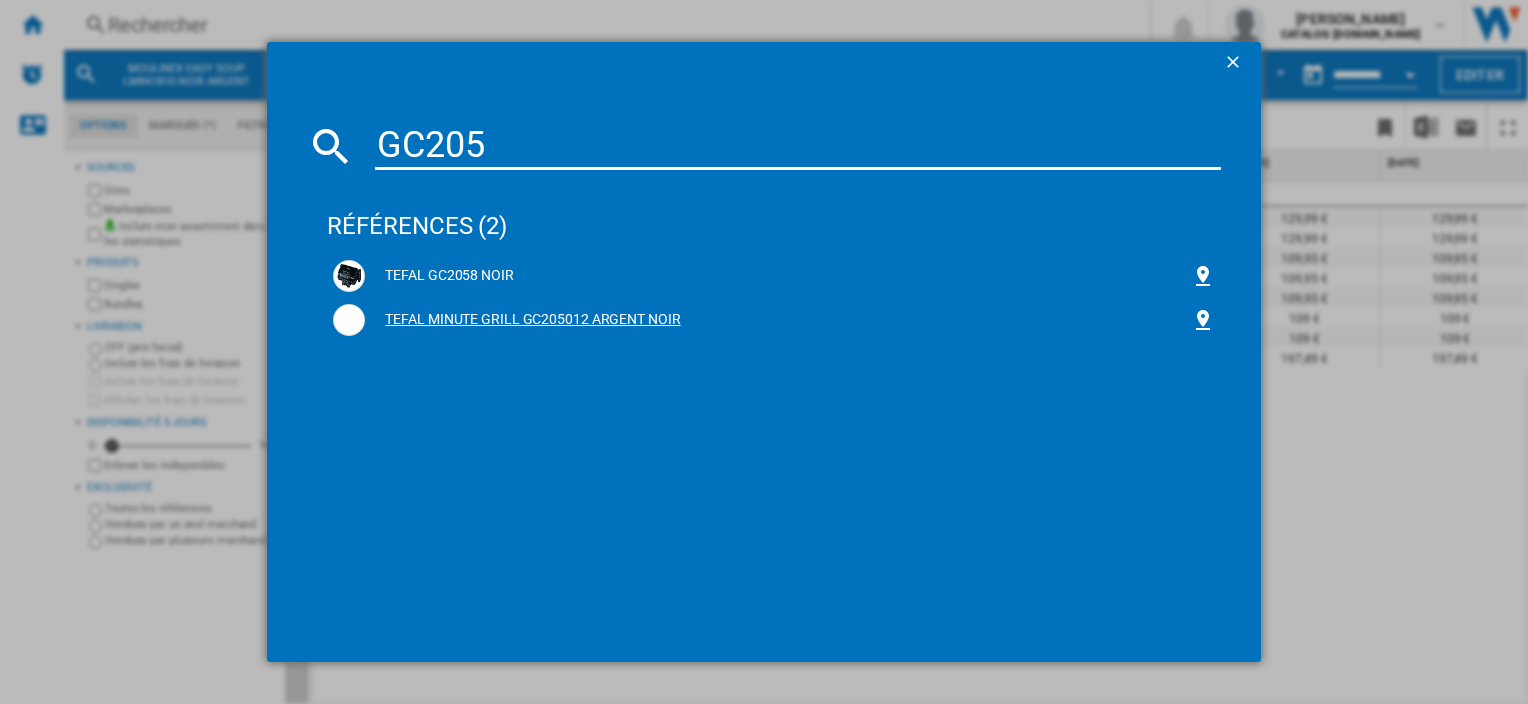 type on "GC205" 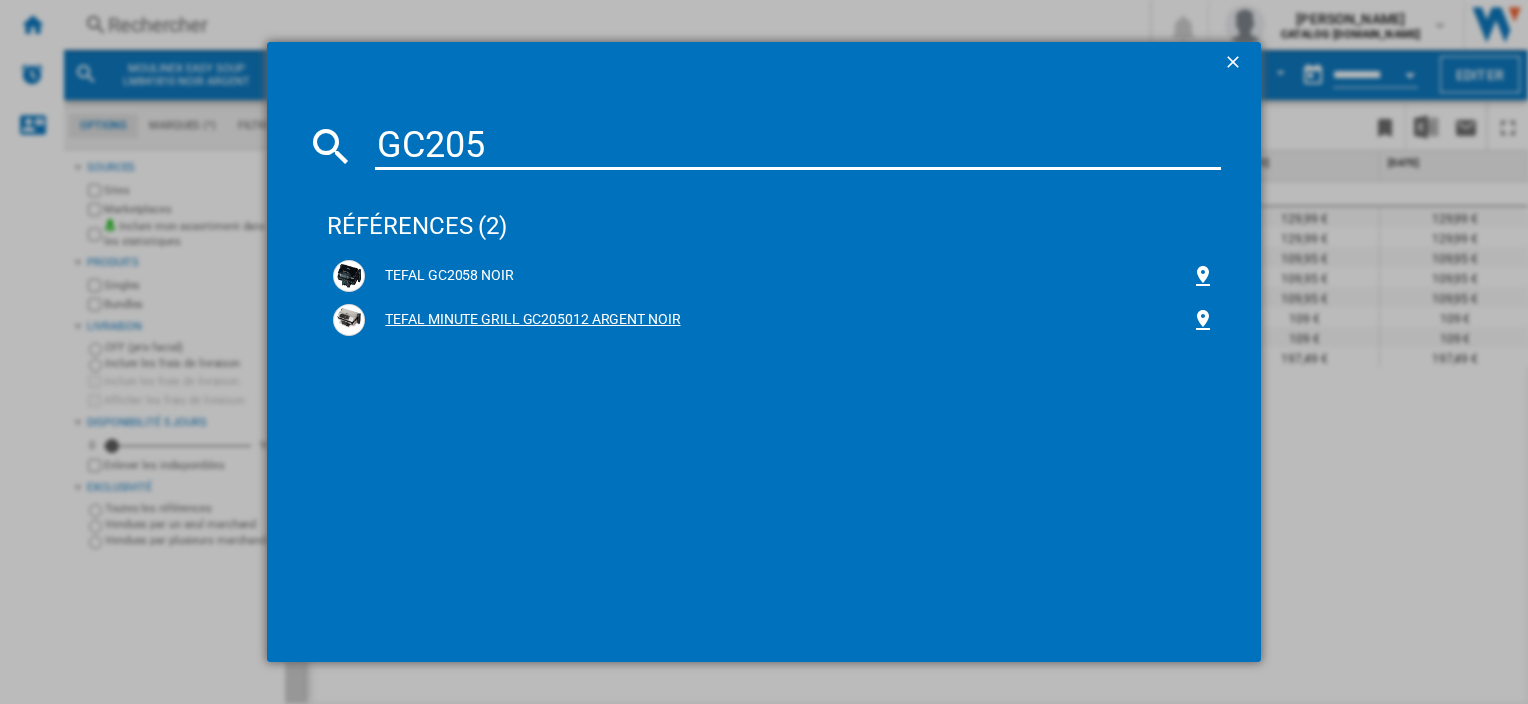 click on "TEFAL MINUTE GRILL GC205012 ARGENT NOIR" at bounding box center (777, 320) 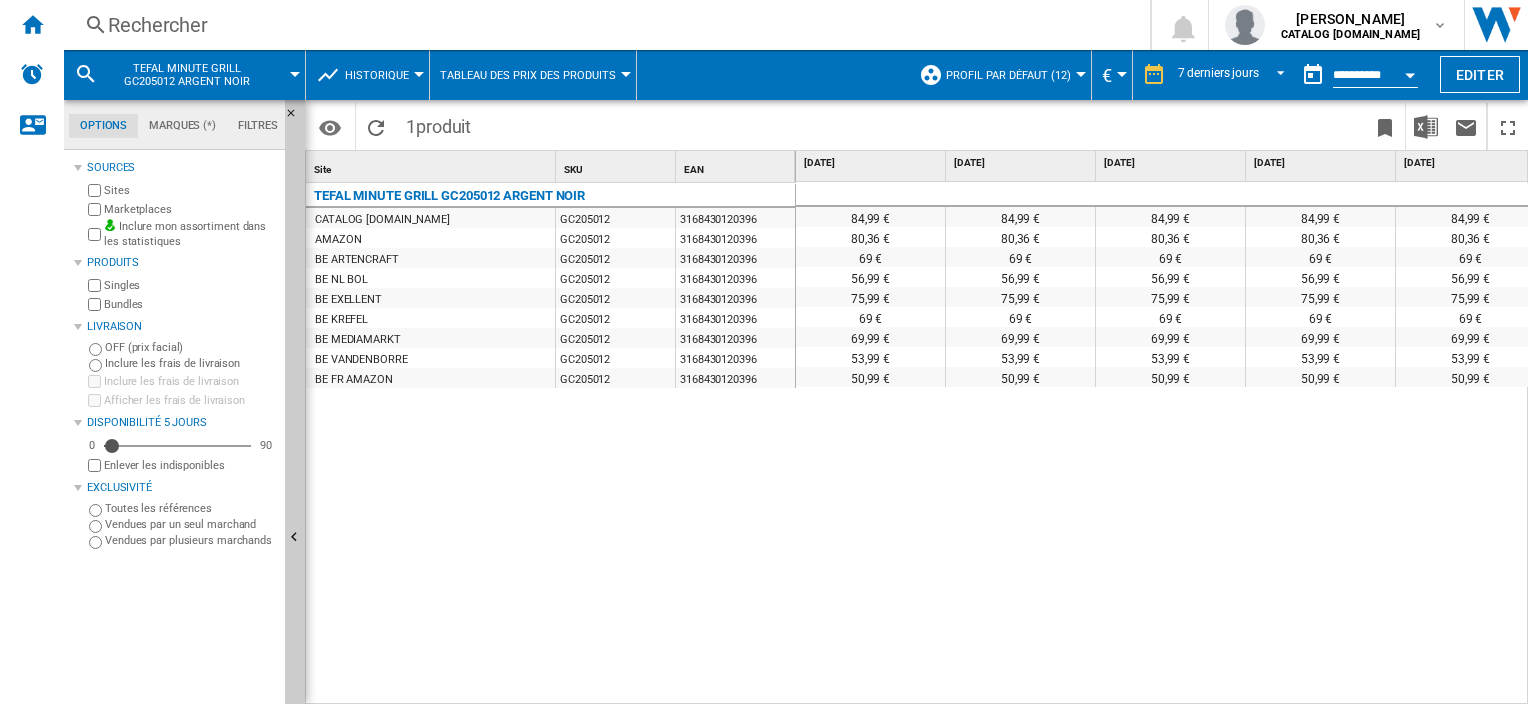 scroll, scrollTop: 0, scrollLeft: 154, axis: horizontal 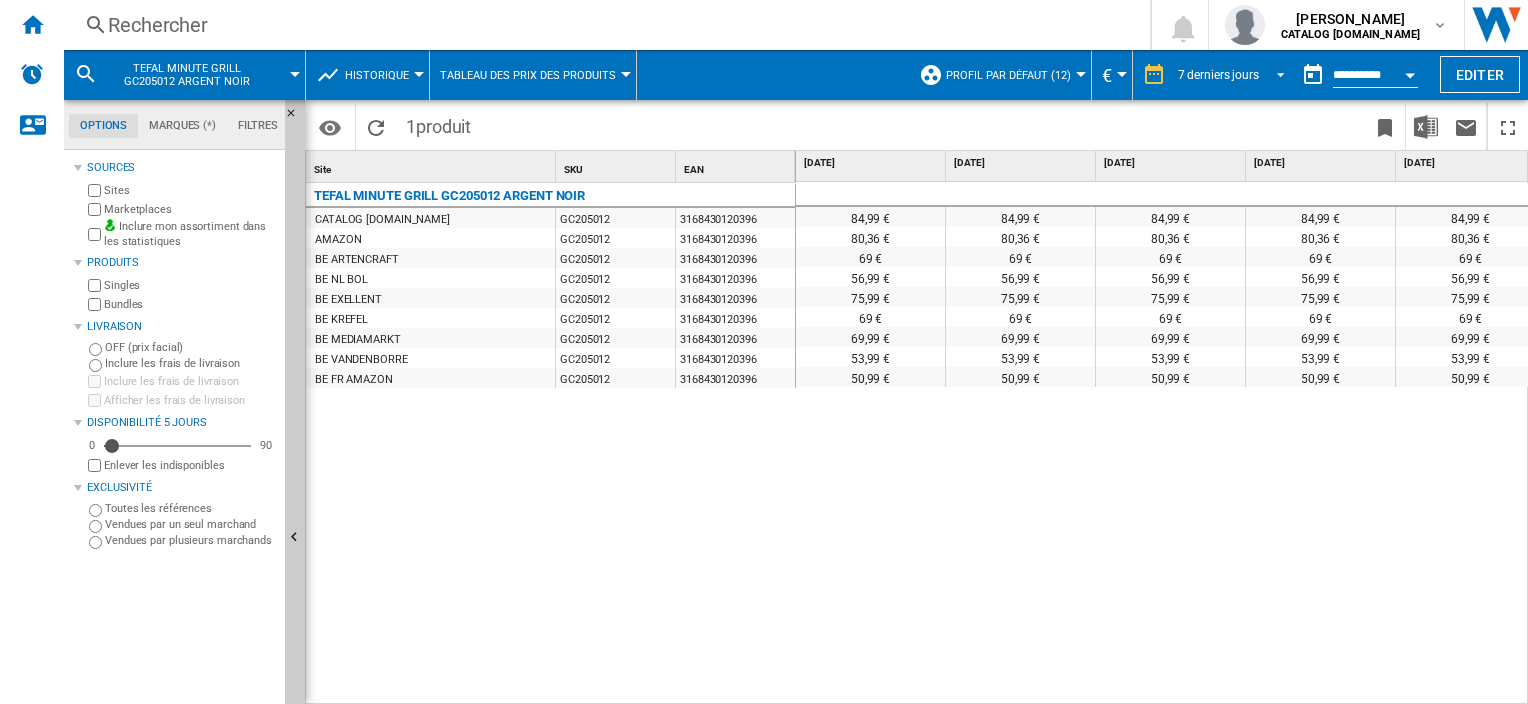 click at bounding box center [1275, 73] 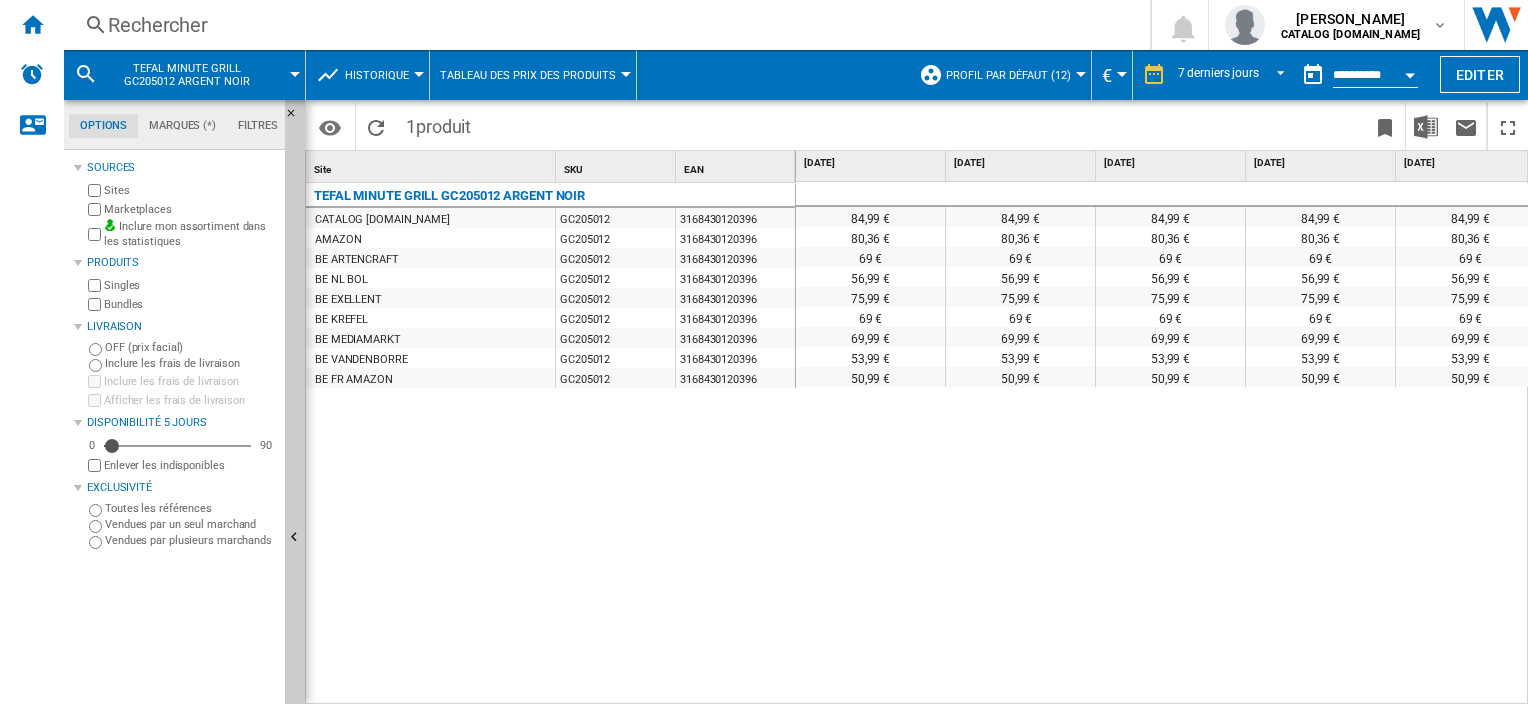 scroll, scrollTop: 29, scrollLeft: 0, axis: vertical 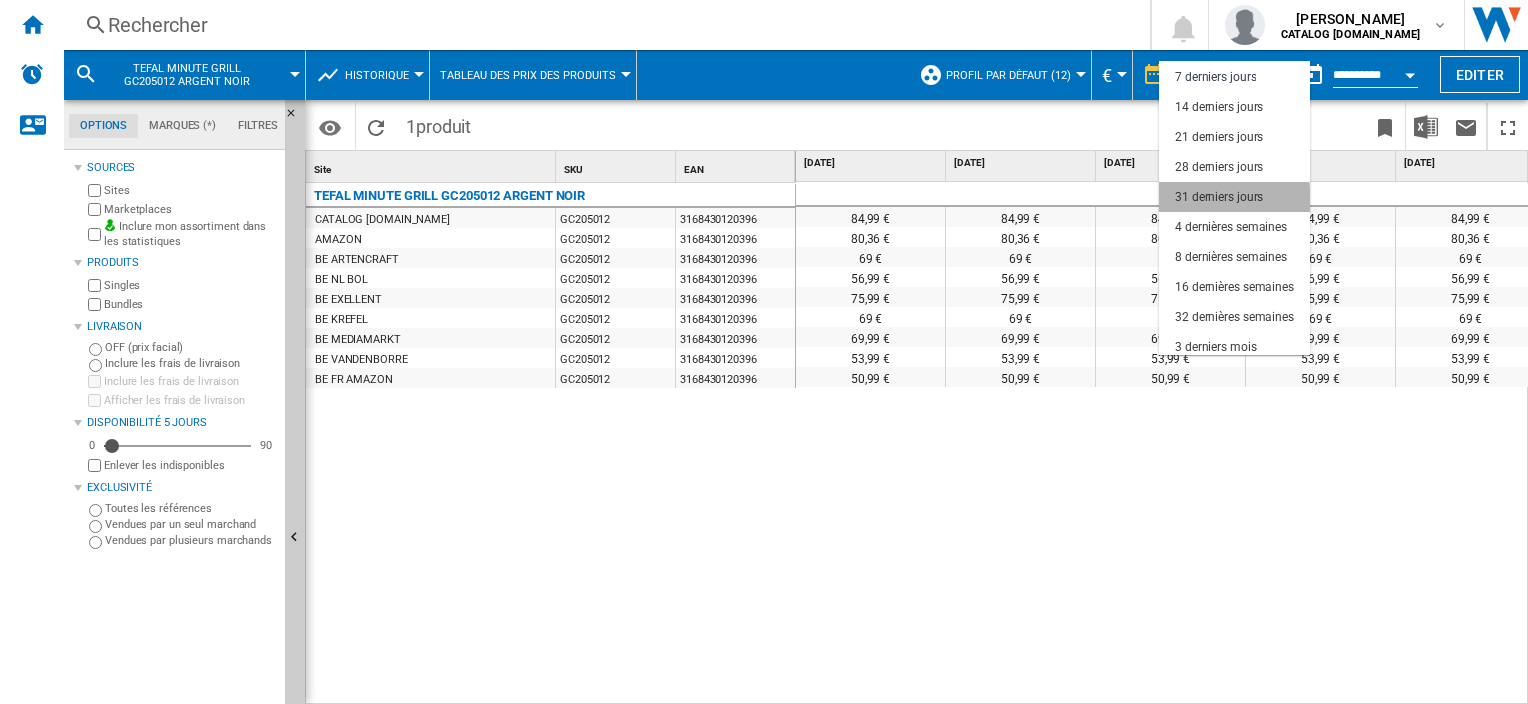 click on "31 derniers jours" at bounding box center [1219, 197] 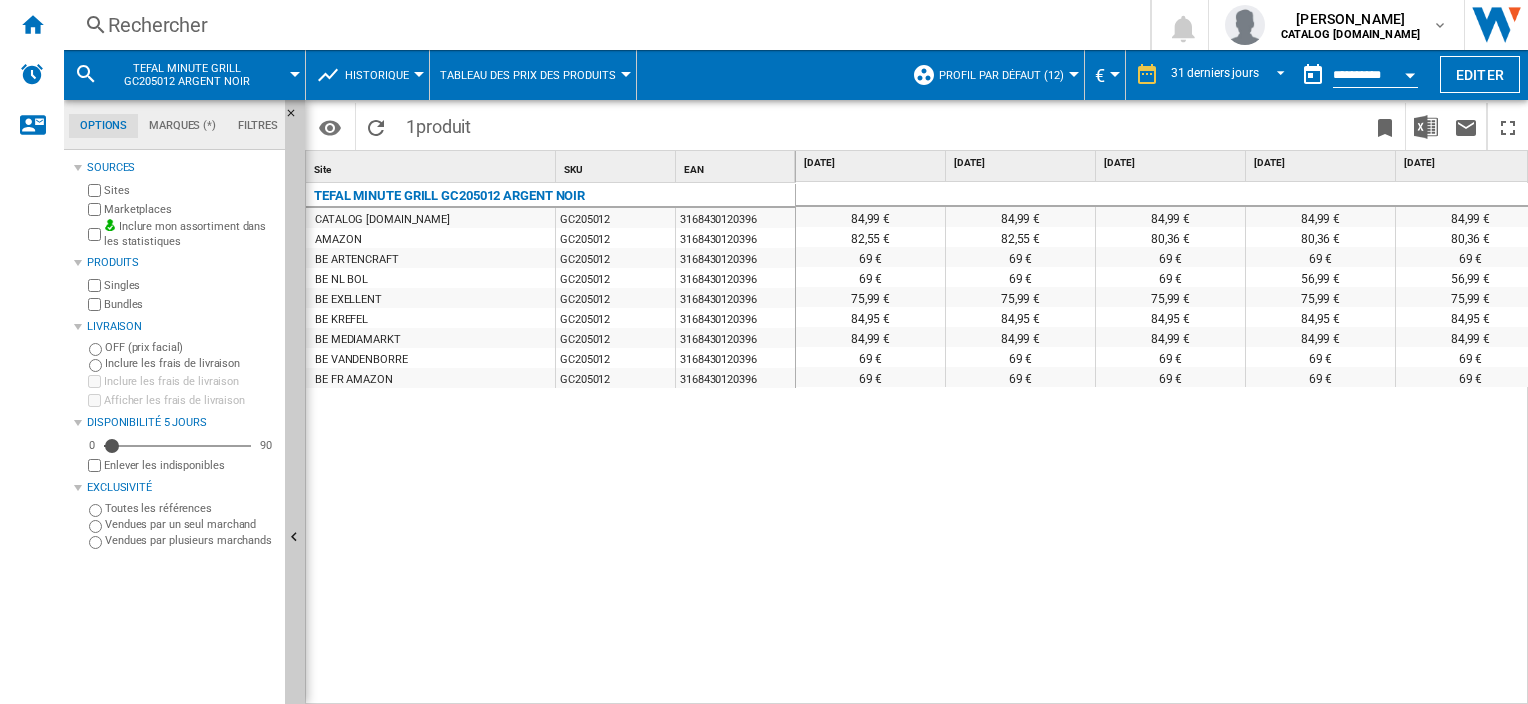 scroll, scrollTop: 0, scrollLeft: 131, axis: horizontal 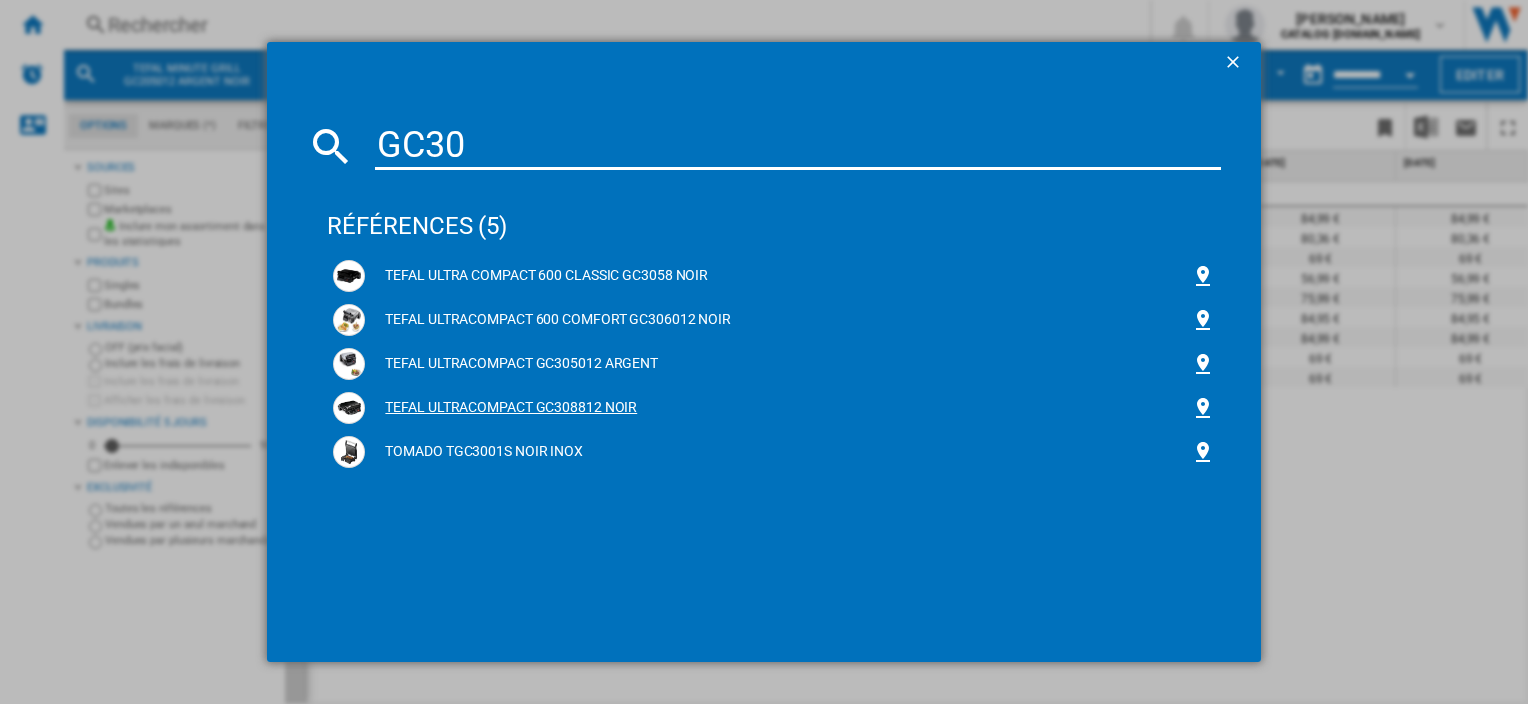 type on "GC30" 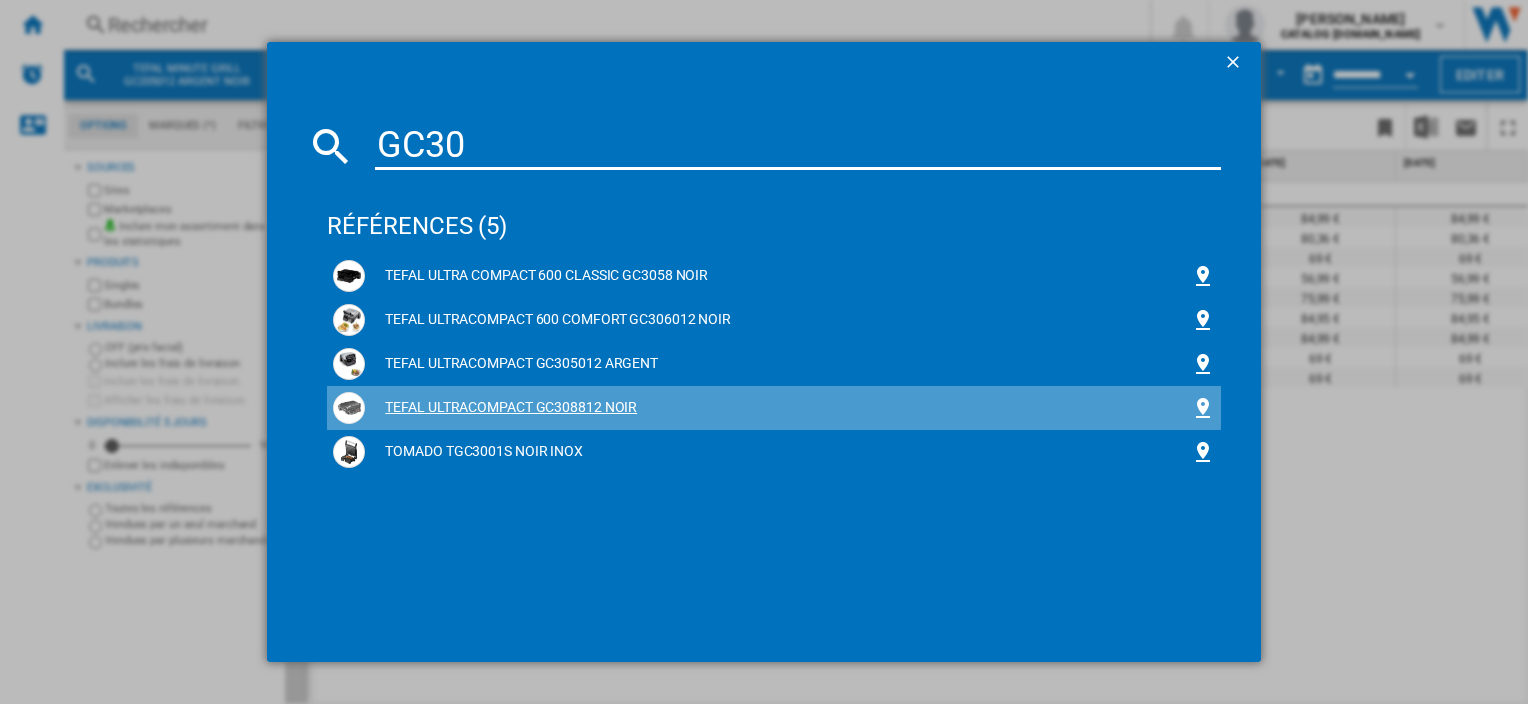 click on "TEFAL ULTRACOMPACT GC308812 NOIR" at bounding box center [777, 408] 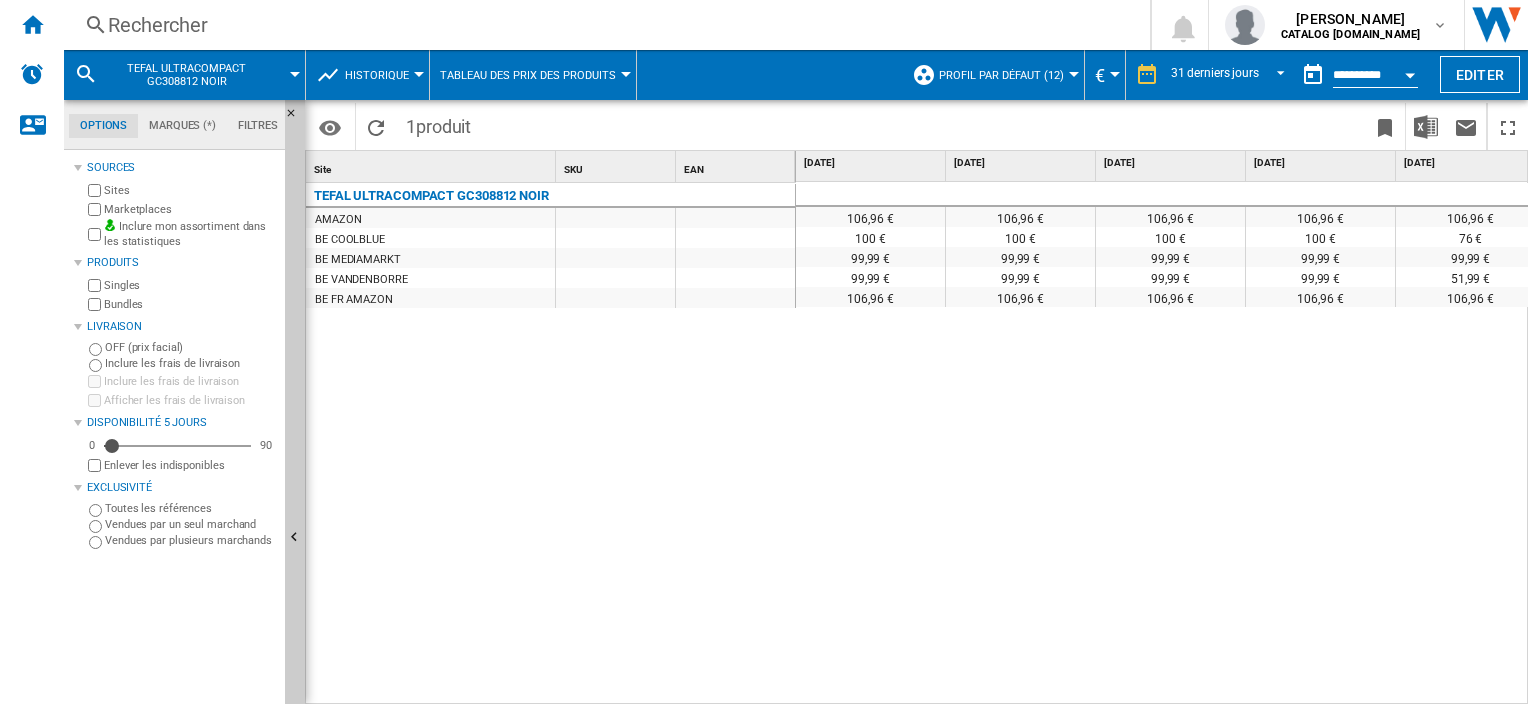 scroll, scrollTop: 0, scrollLeft: 633, axis: horizontal 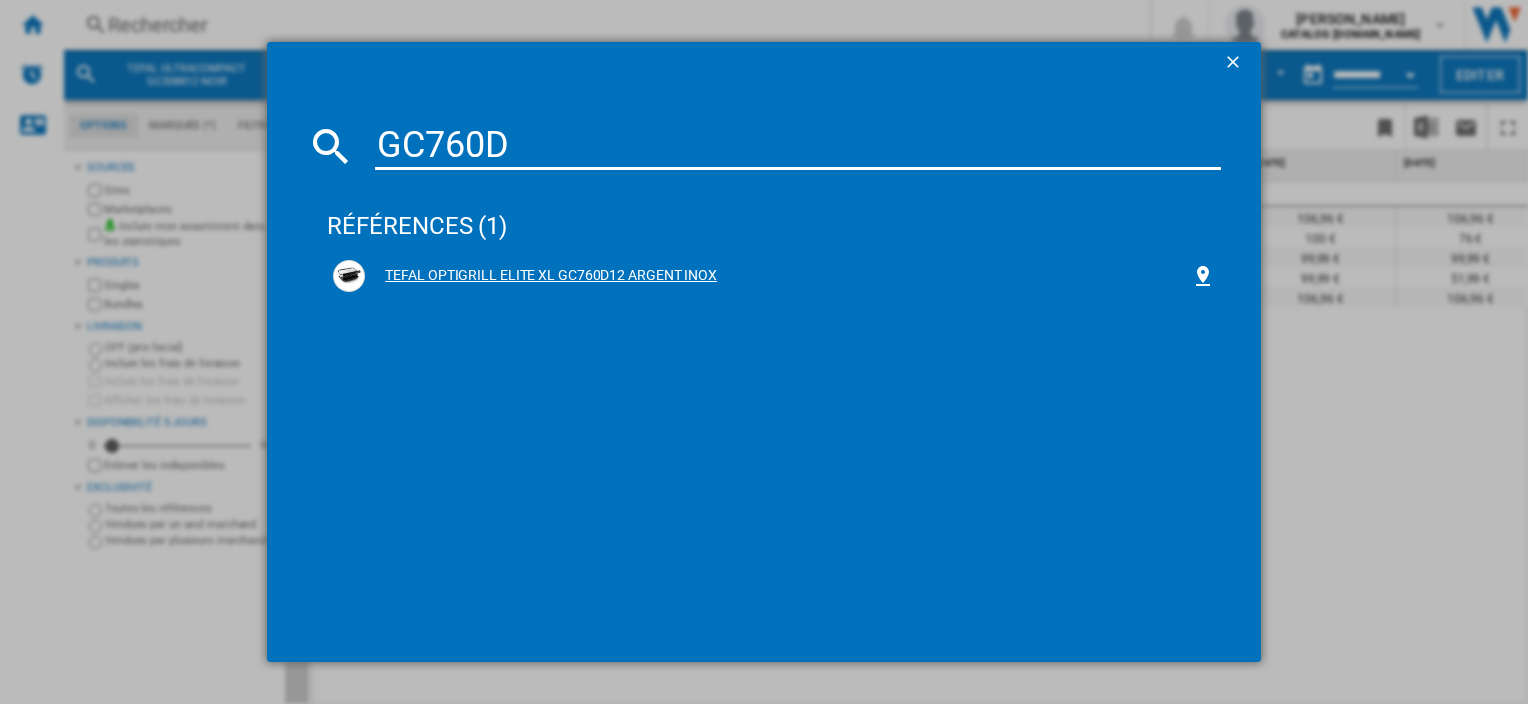 type on "GC760D" 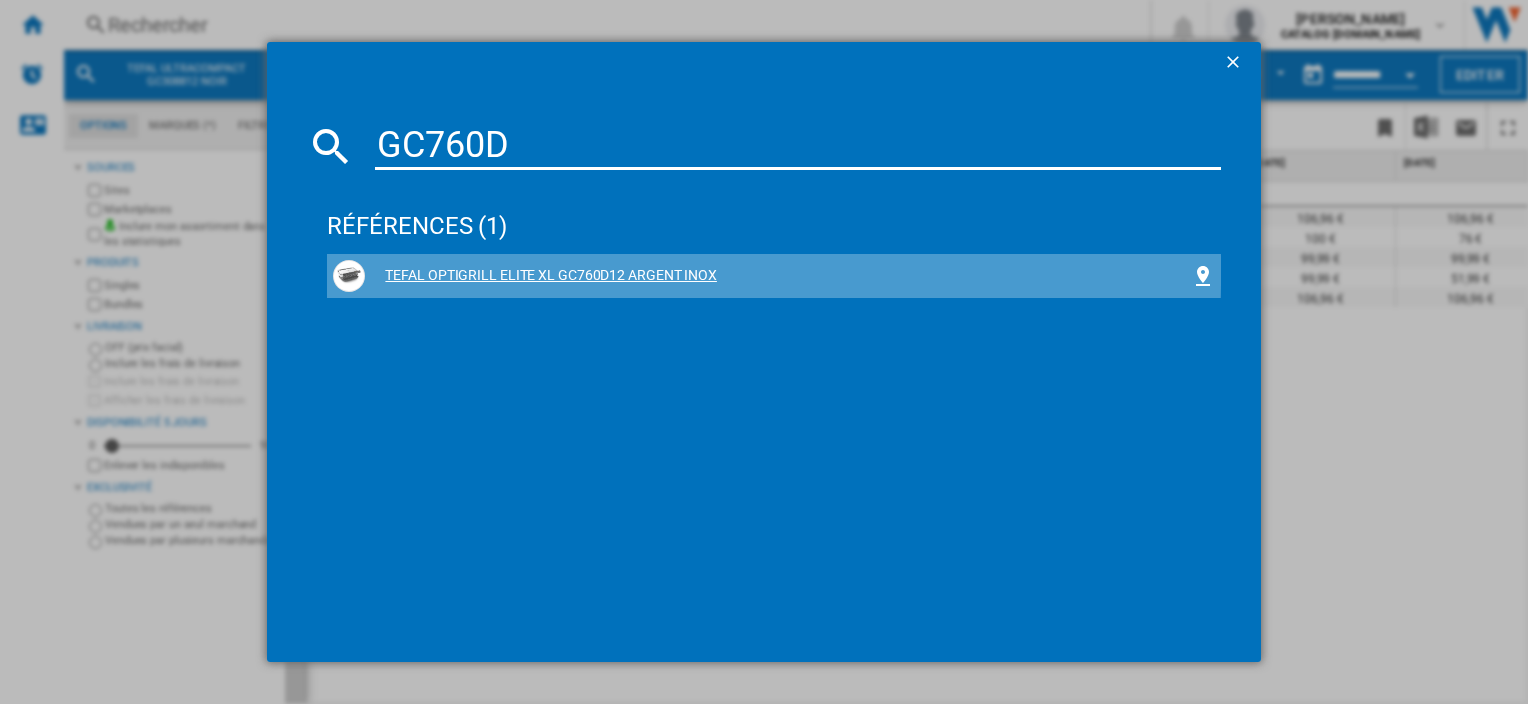 click on "TEFAL OPTIGRILL ELITE XL GC760D12 ARGENT INOX" at bounding box center [777, 276] 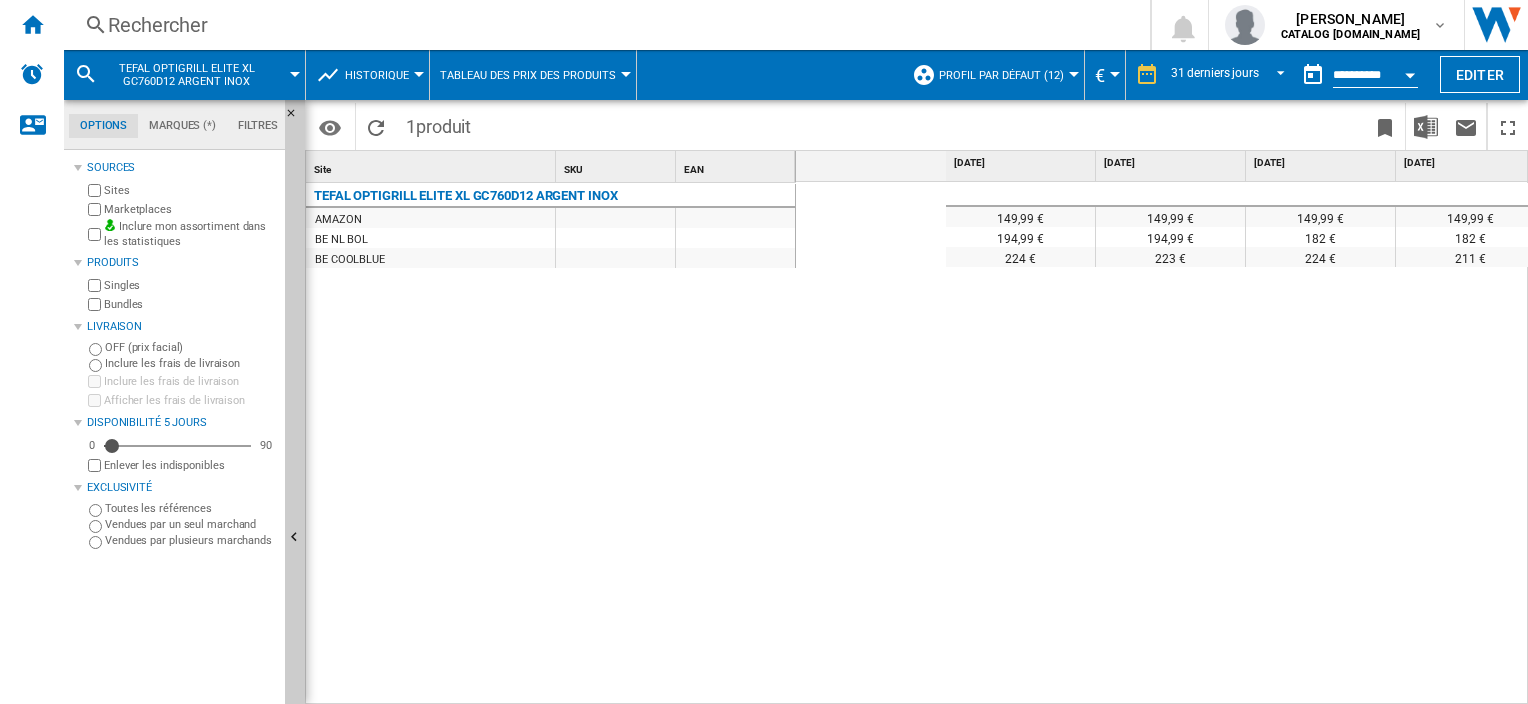 scroll, scrollTop: 0, scrollLeft: 3982, axis: horizontal 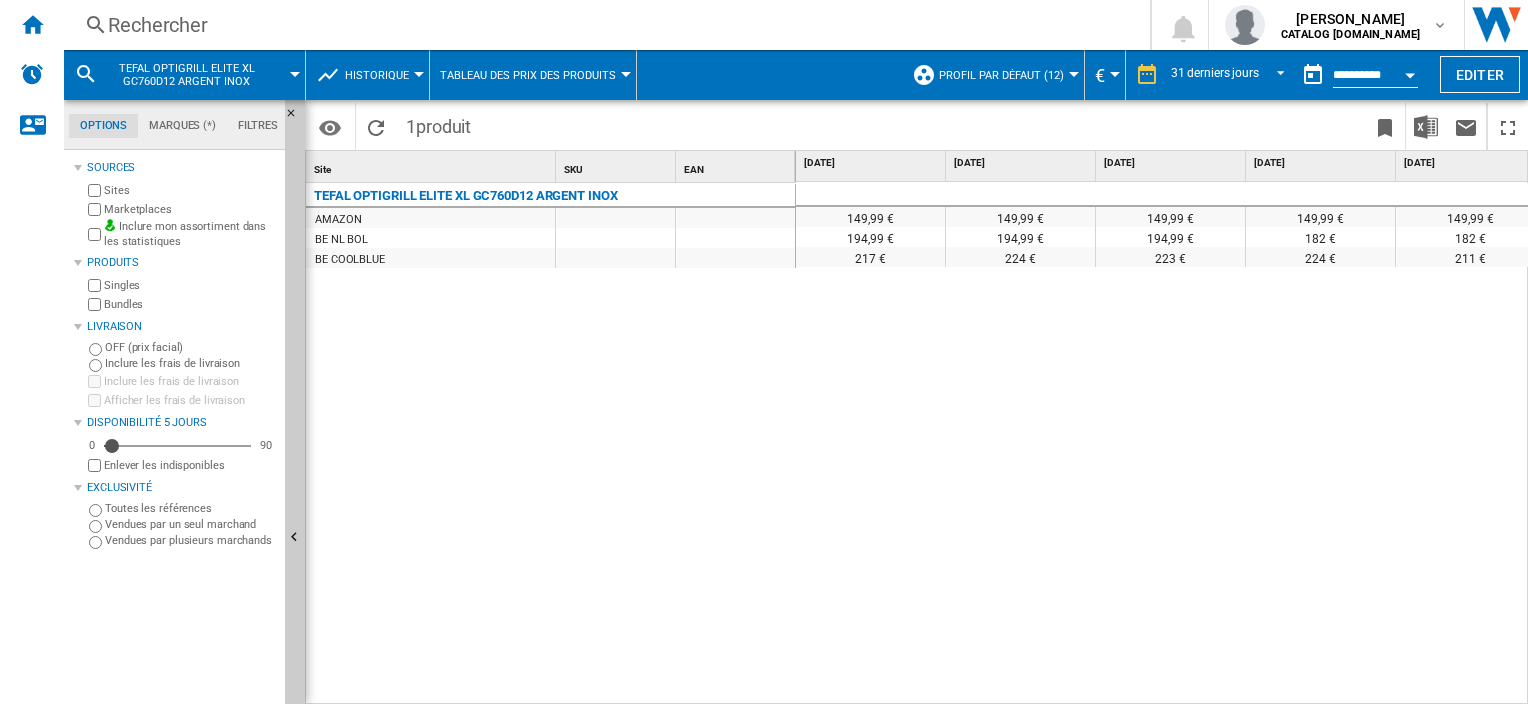 click on "Rechercher" at bounding box center [603, 25] 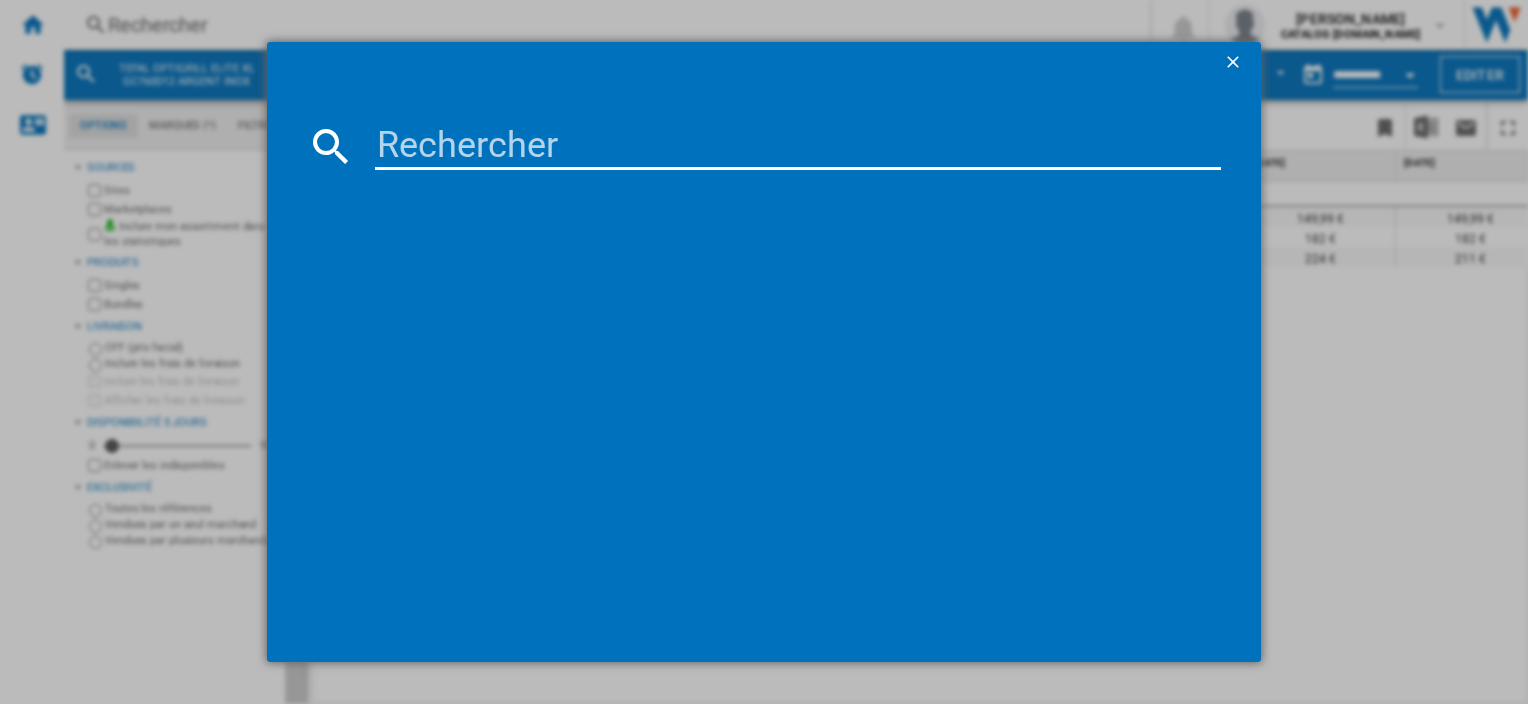 click at bounding box center [1235, 64] 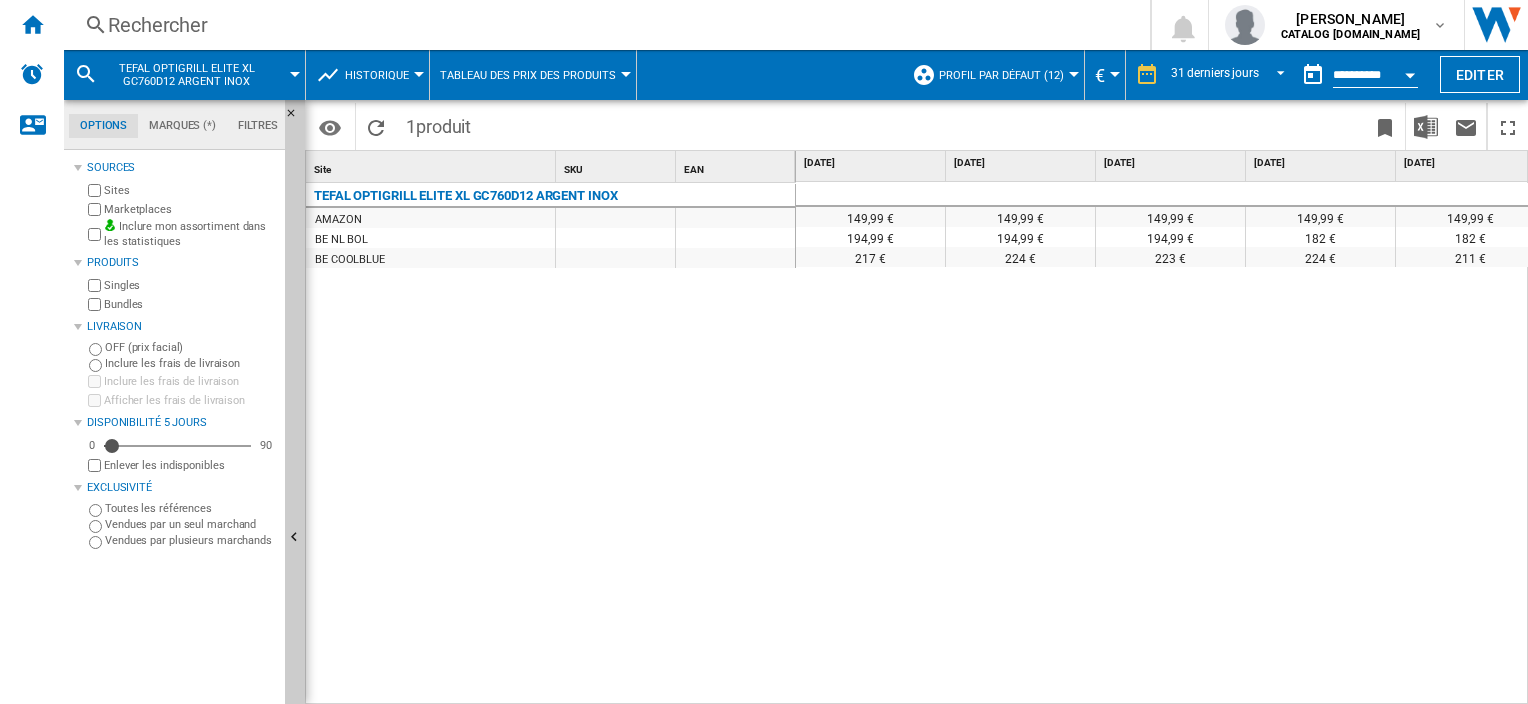 click on "Rechercher" at bounding box center (603, 25) 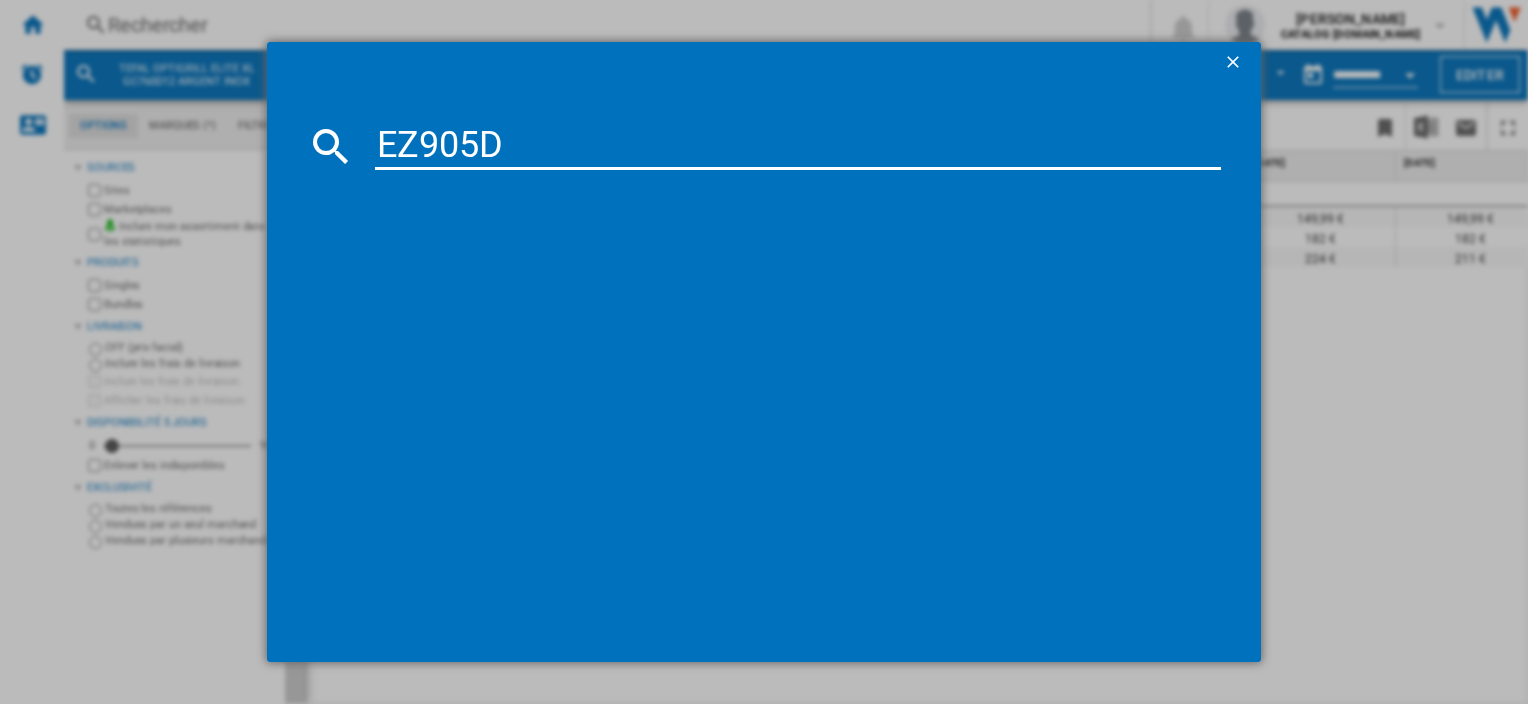 type on "EZ905D" 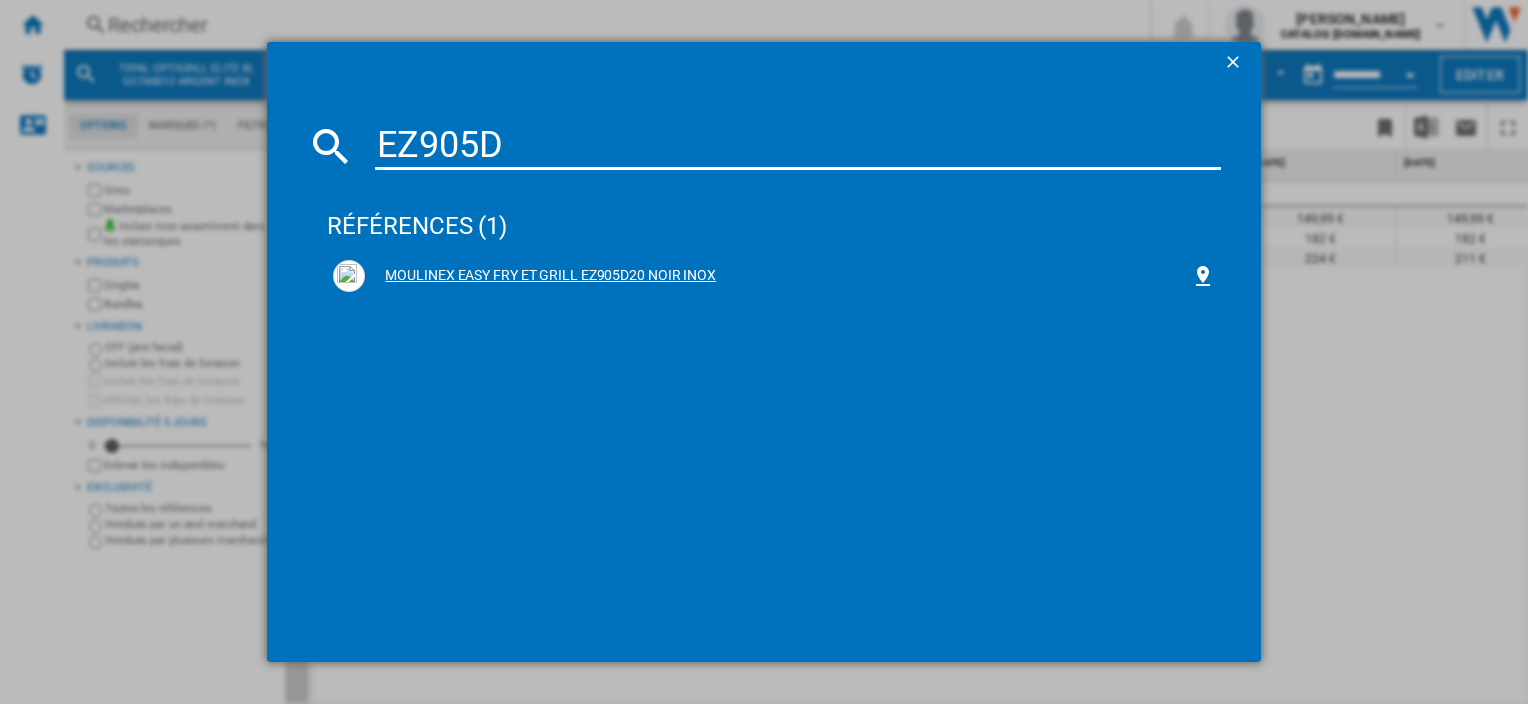 click on "MOULINEX EASY FRY ET GRILL EZ905D20 NOIR INOX" at bounding box center (777, 276) 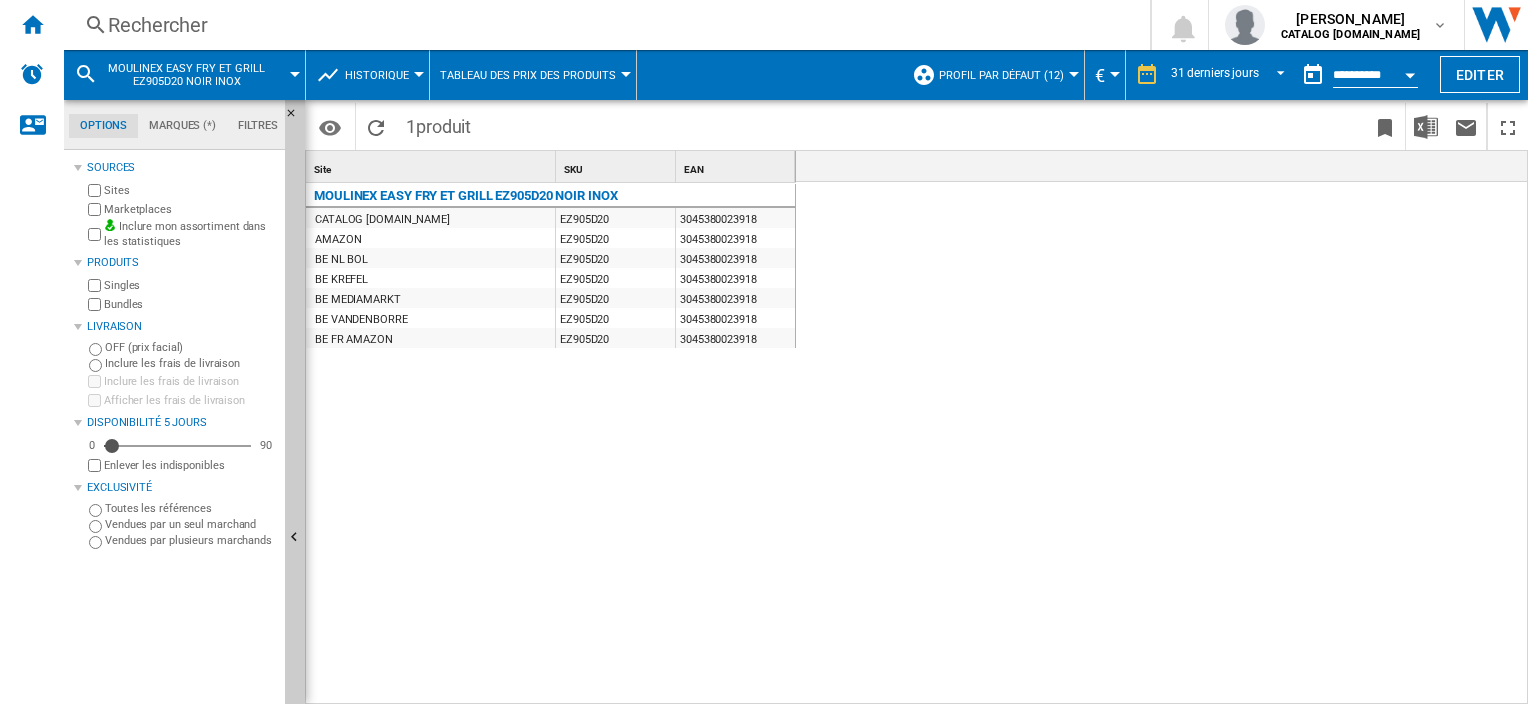 scroll, scrollTop: 0, scrollLeft: 2348, axis: horizontal 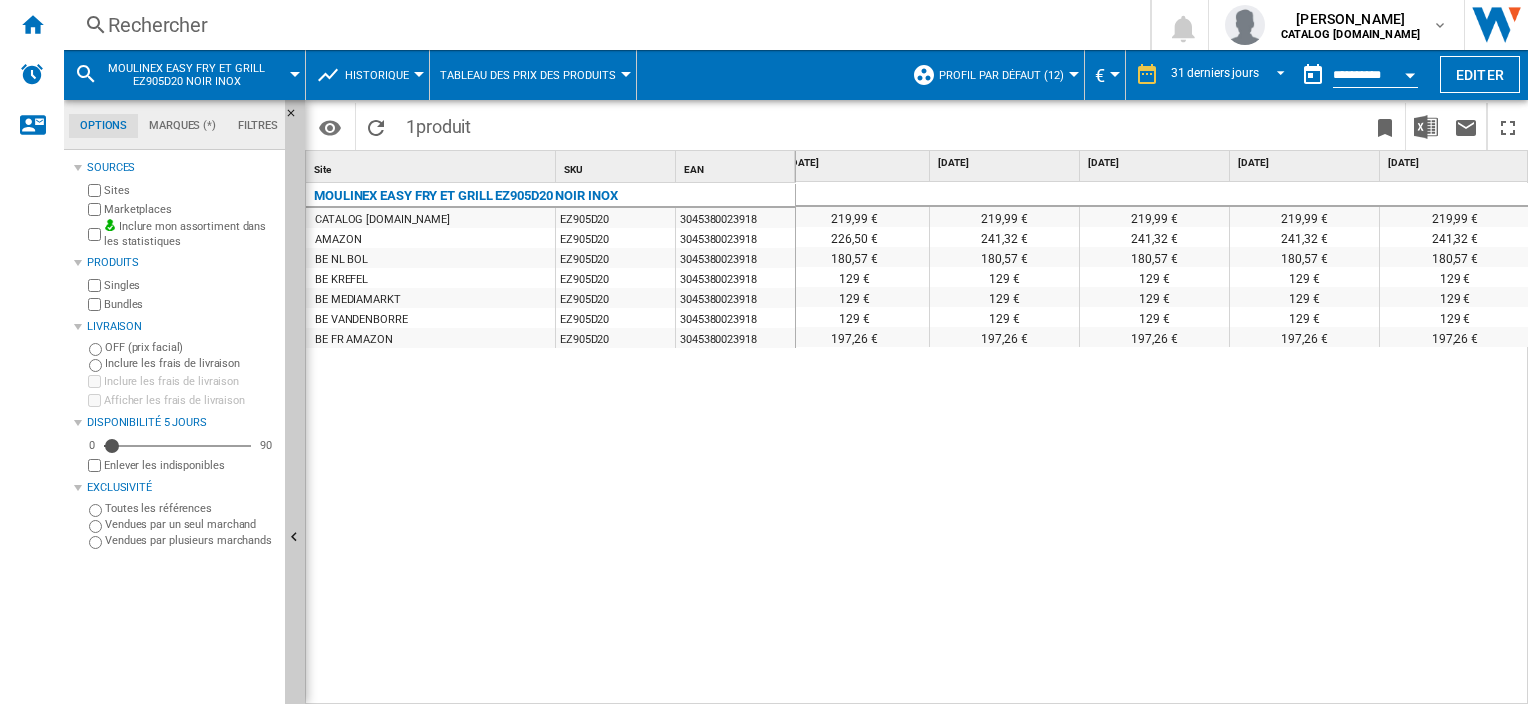 click on "Rechercher" at bounding box center [603, 25] 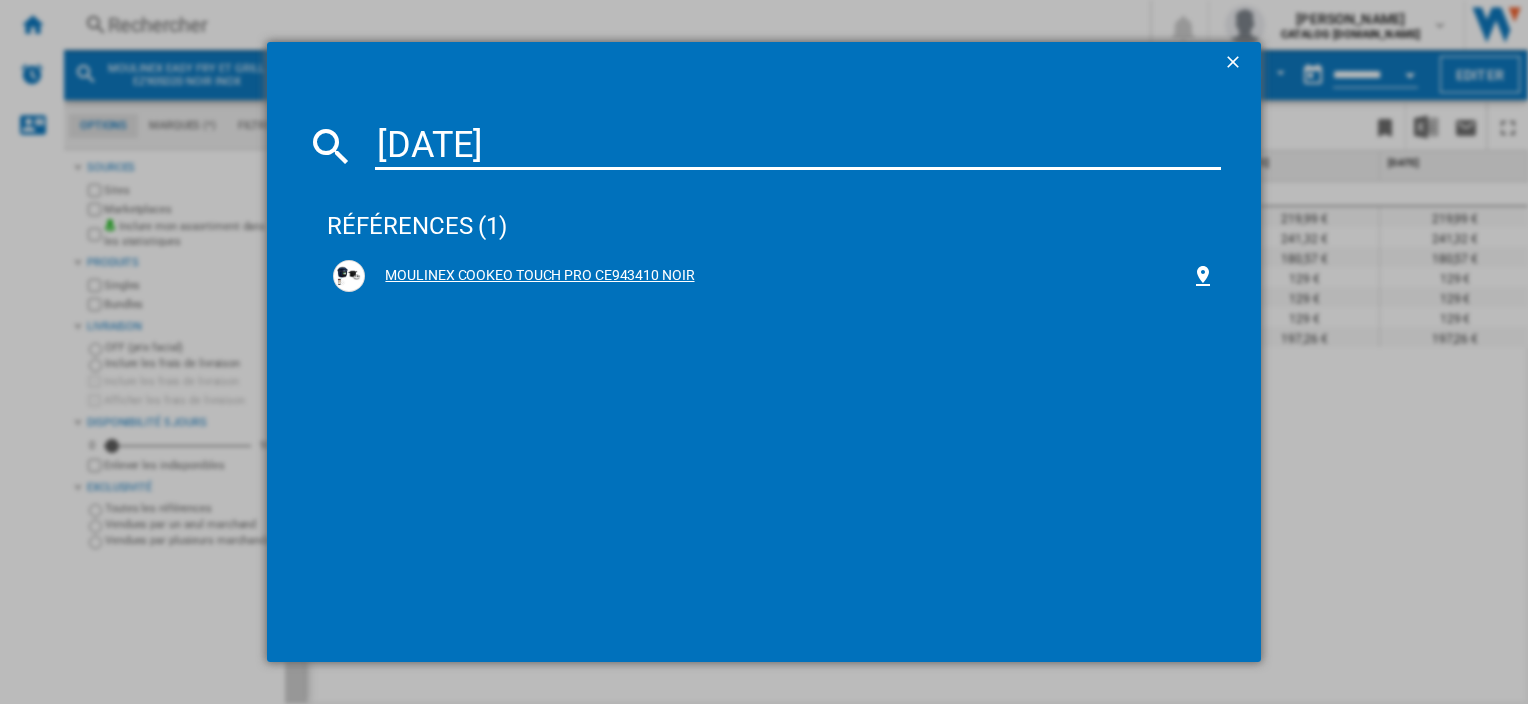 type on "[DATE]" 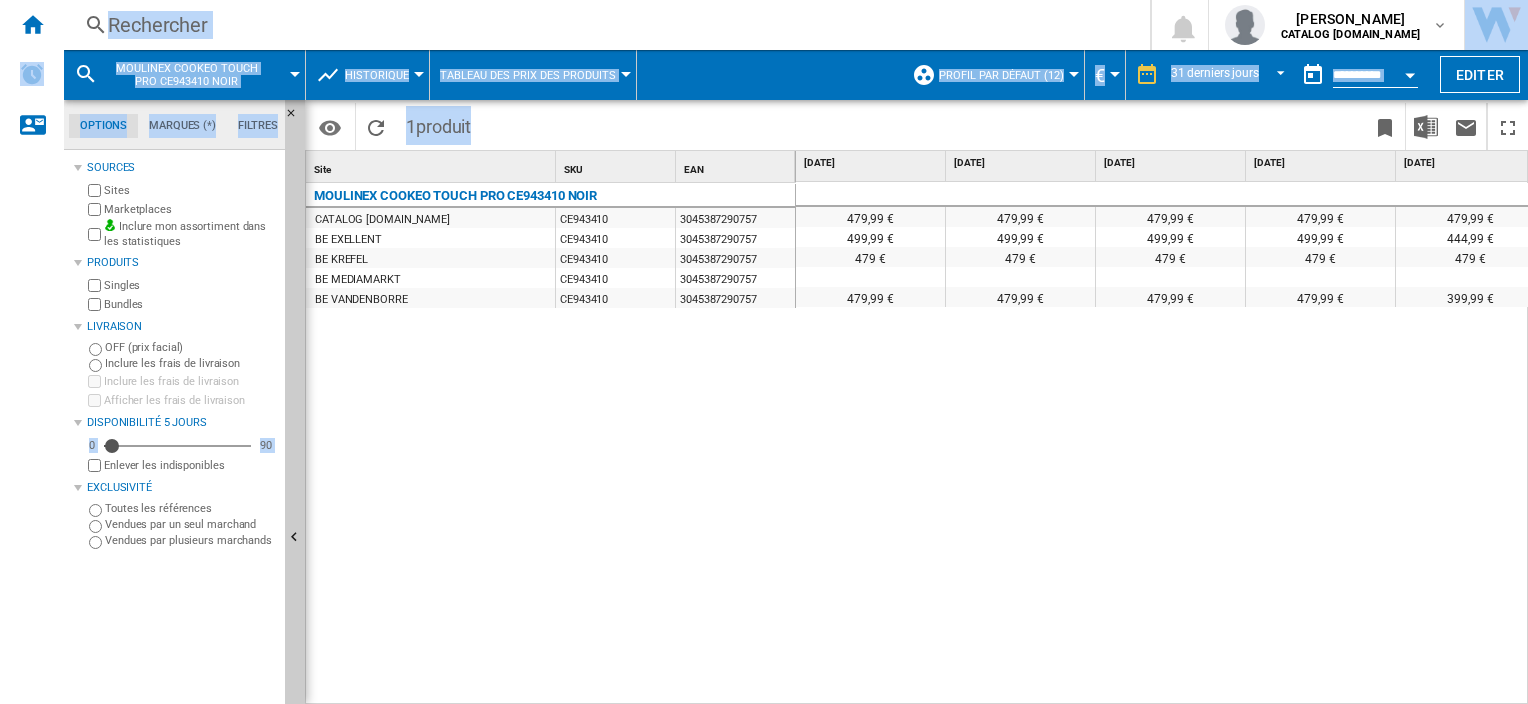 drag, startPoint x: 878, startPoint y: 692, endPoint x: 1232, endPoint y: 731, distance: 356.1418 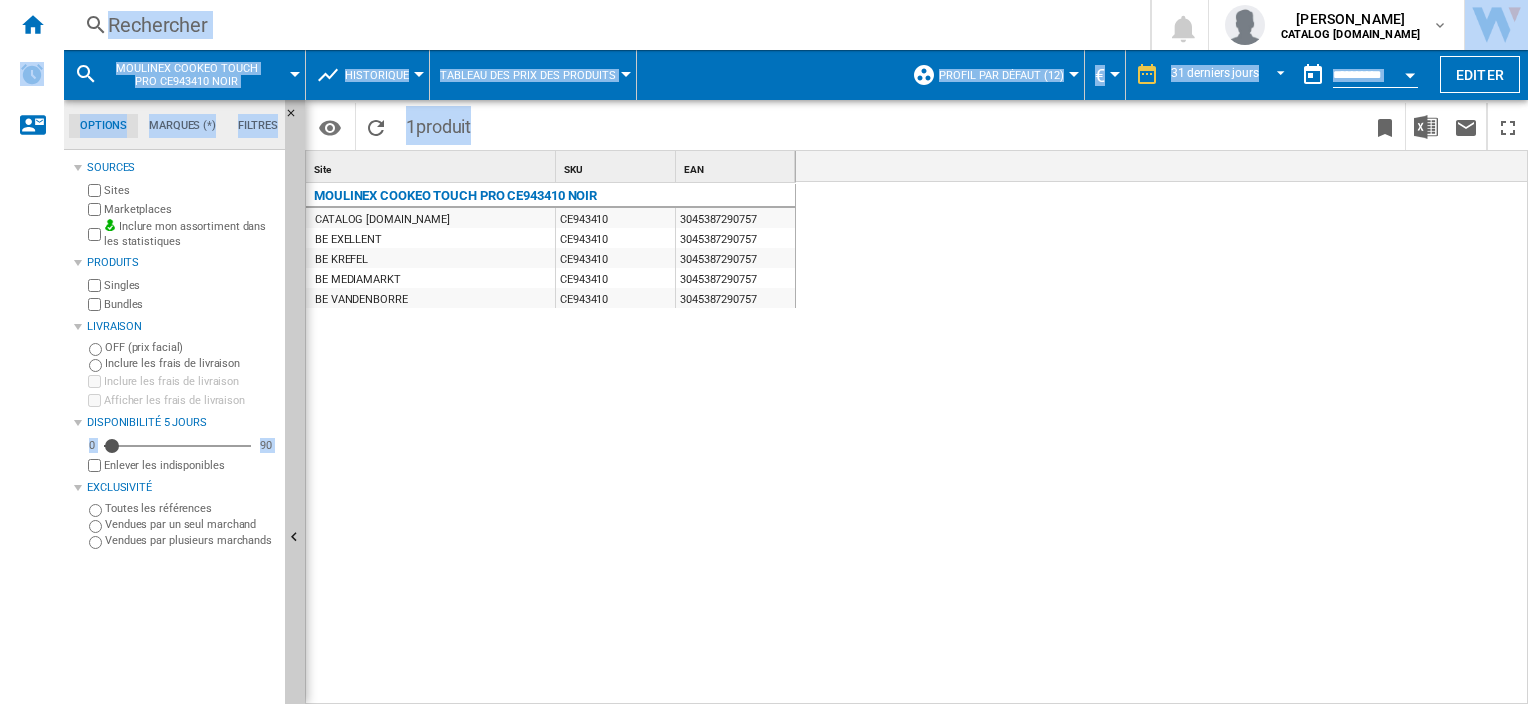 scroll, scrollTop: 0, scrollLeft: 4066, axis: horizontal 